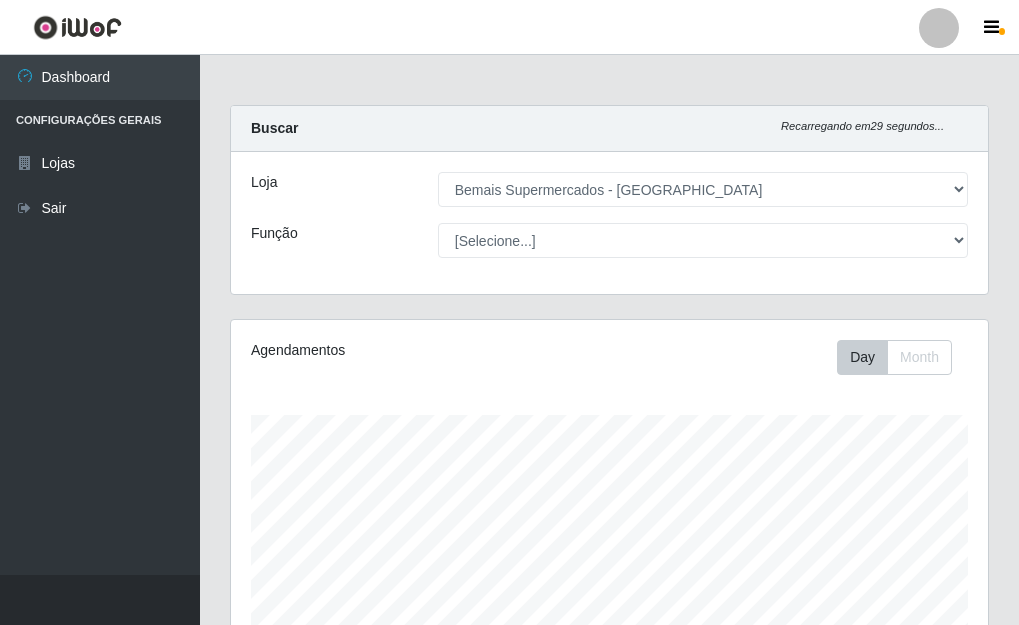 select on "249" 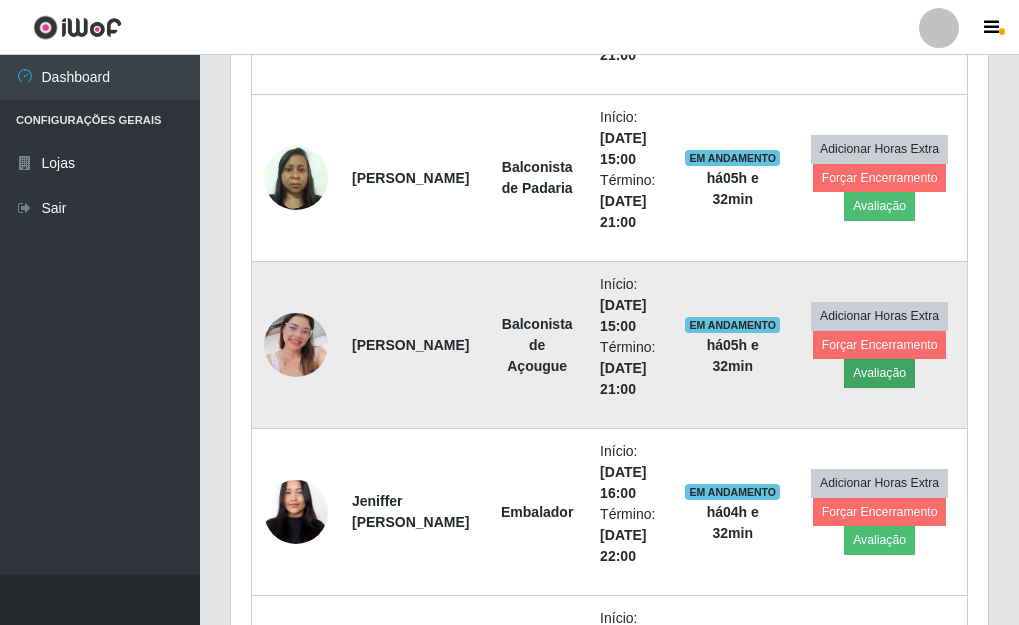 scroll, scrollTop: 999585, scrollLeft: 999243, axis: both 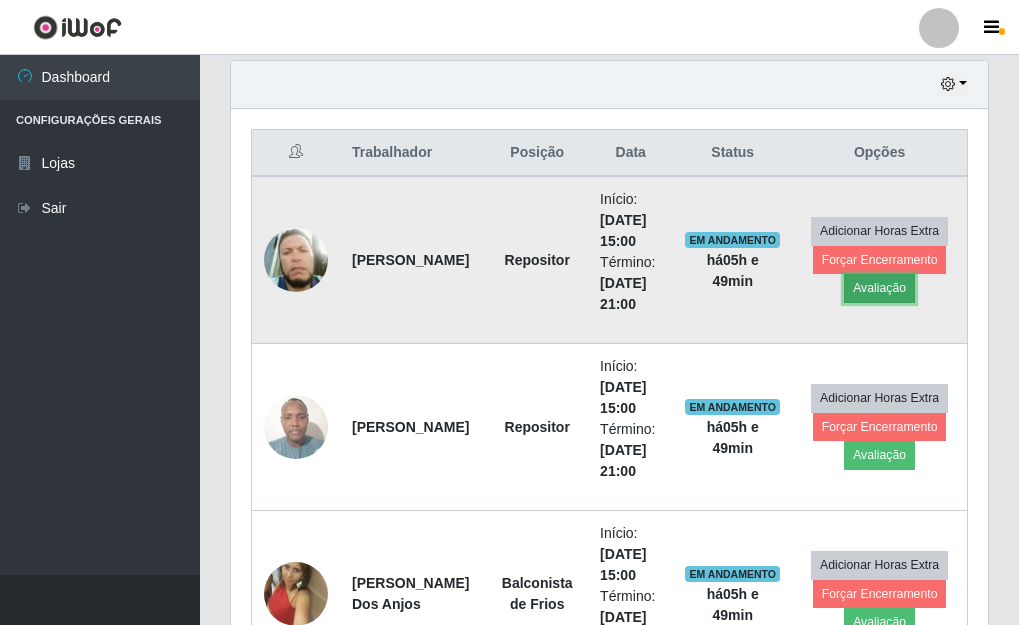 click on "Avaliação" at bounding box center [879, 288] 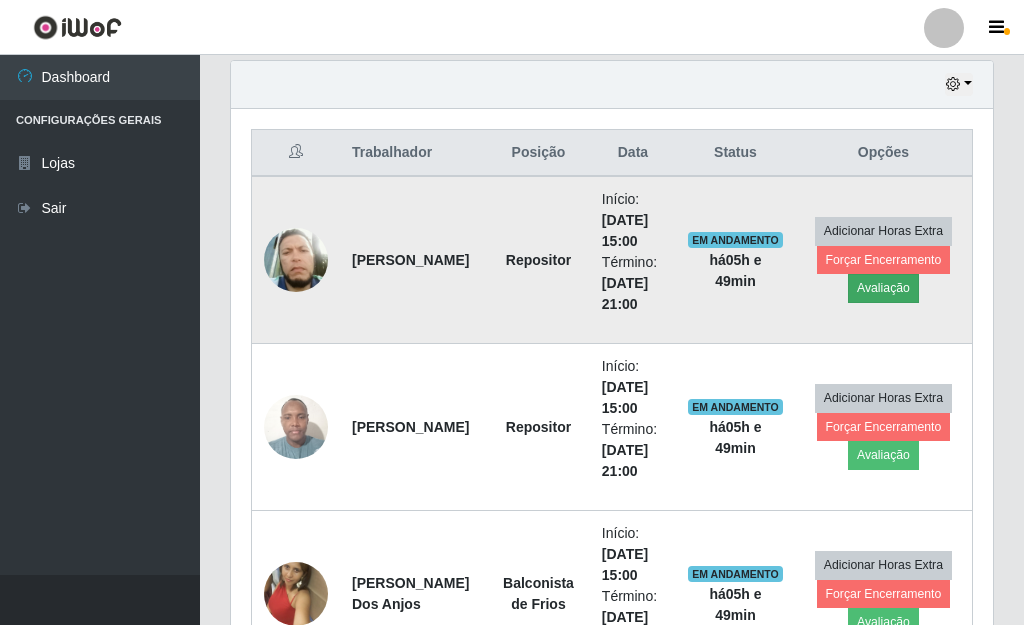 scroll, scrollTop: 999585, scrollLeft: 999255, axis: both 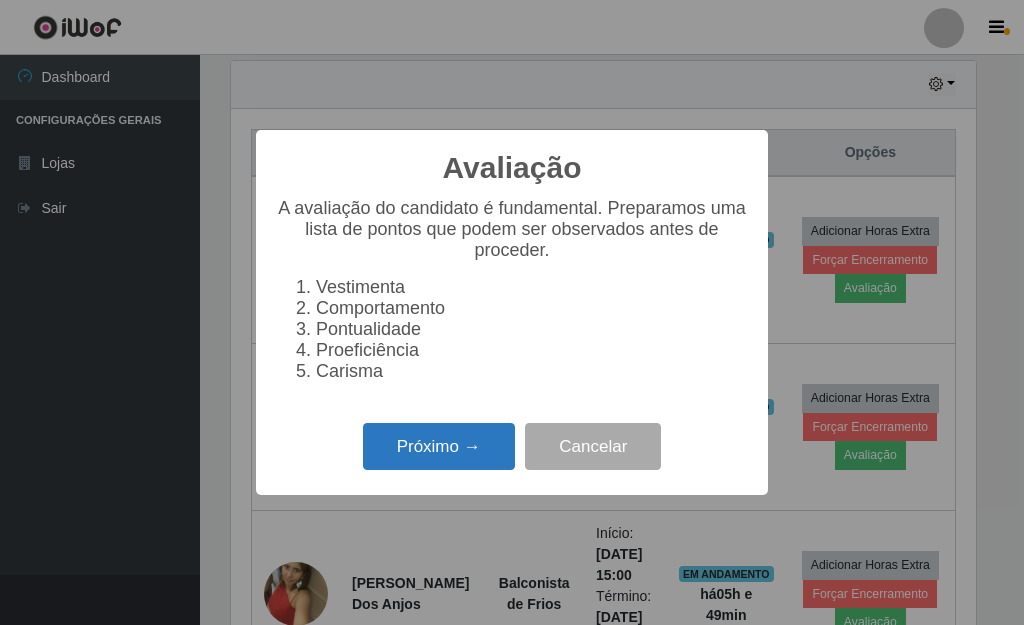 click on "Próximo →" at bounding box center (439, 446) 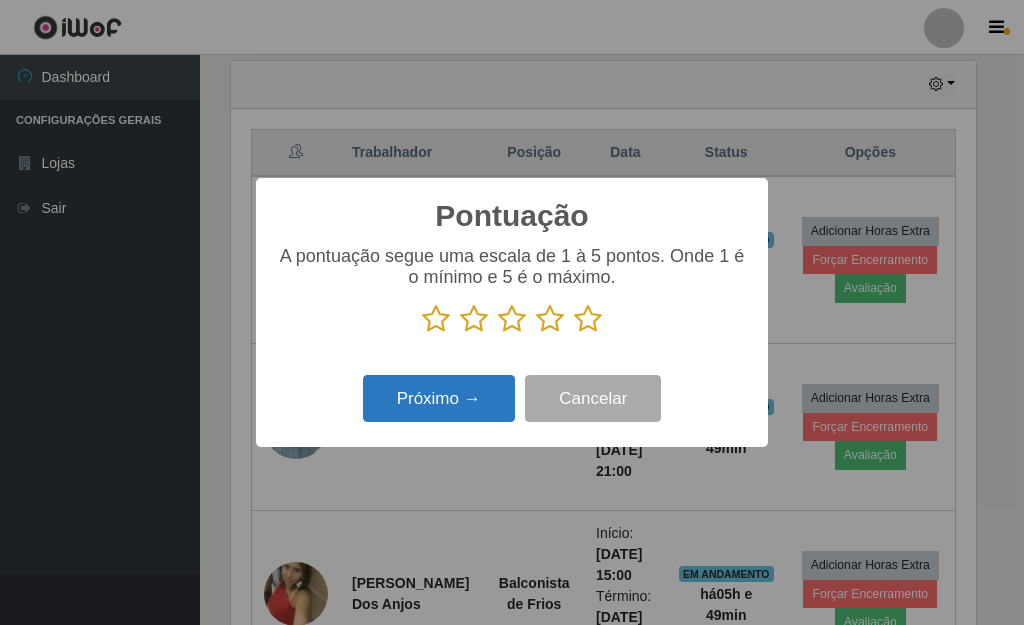 scroll, scrollTop: 999585, scrollLeft: 999255, axis: both 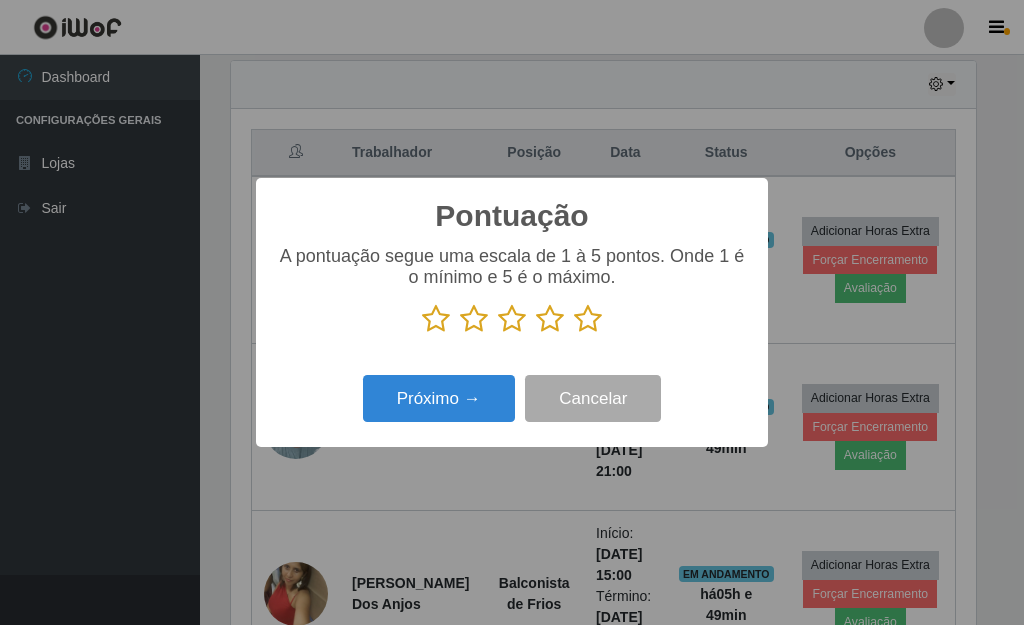 click at bounding box center (588, 319) 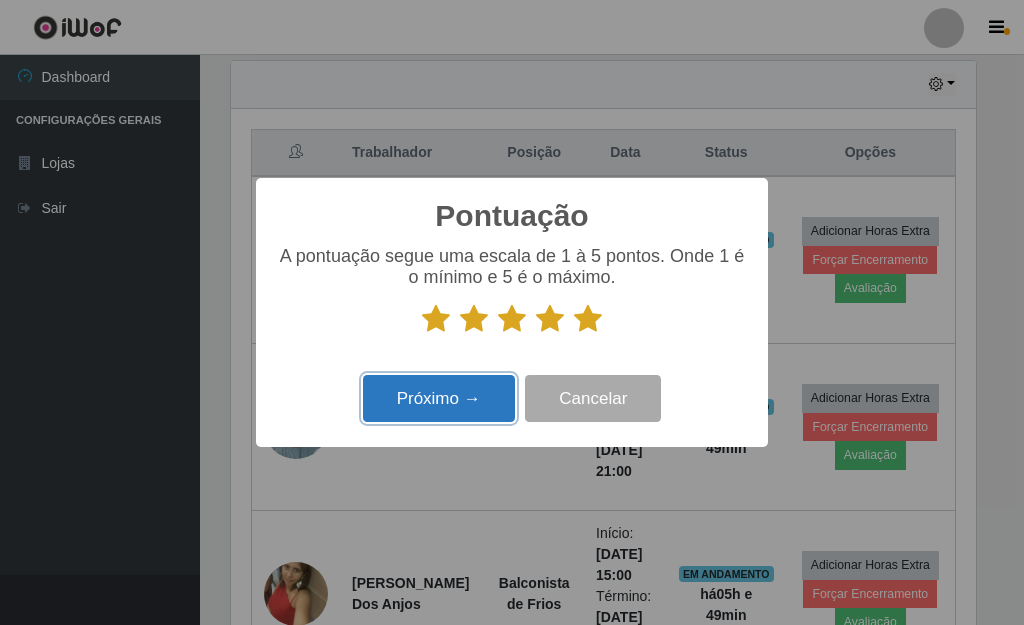 click on "Próximo →" at bounding box center [439, 398] 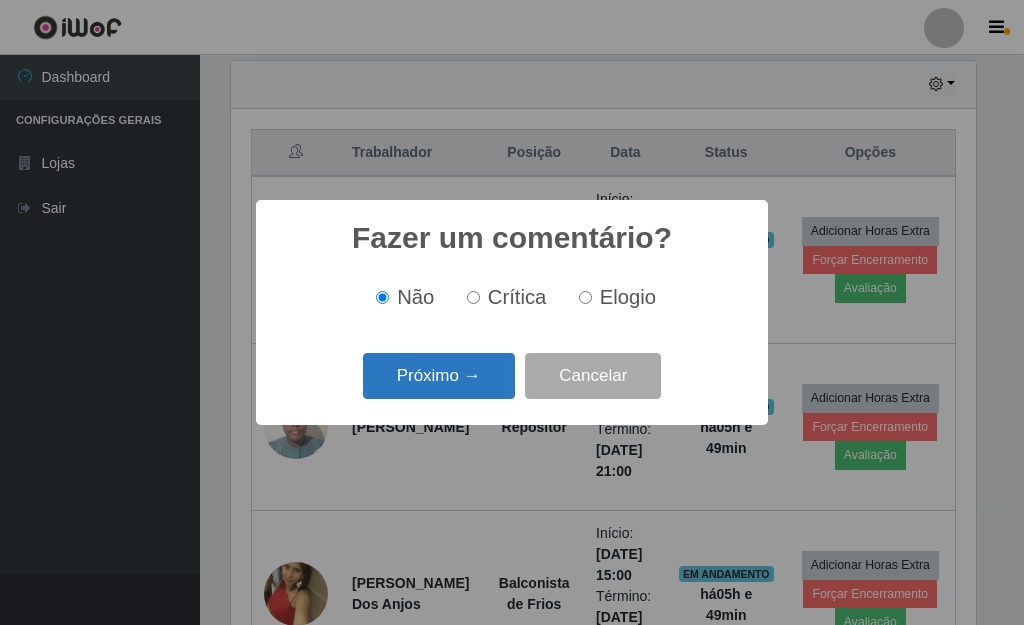 click on "Próximo →" at bounding box center [439, 376] 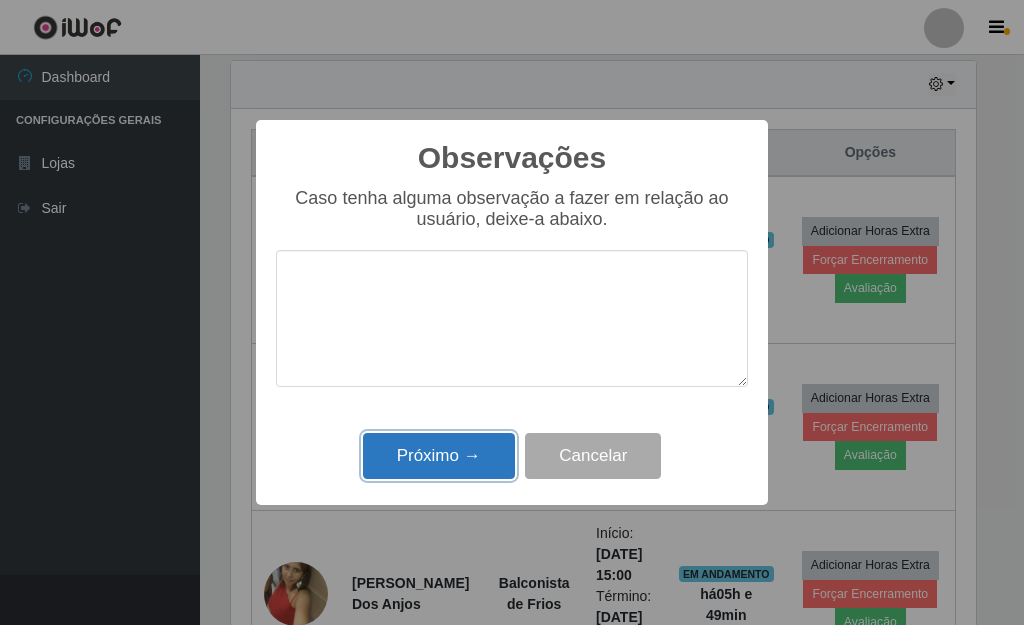 click on "Próximo →" at bounding box center [439, 456] 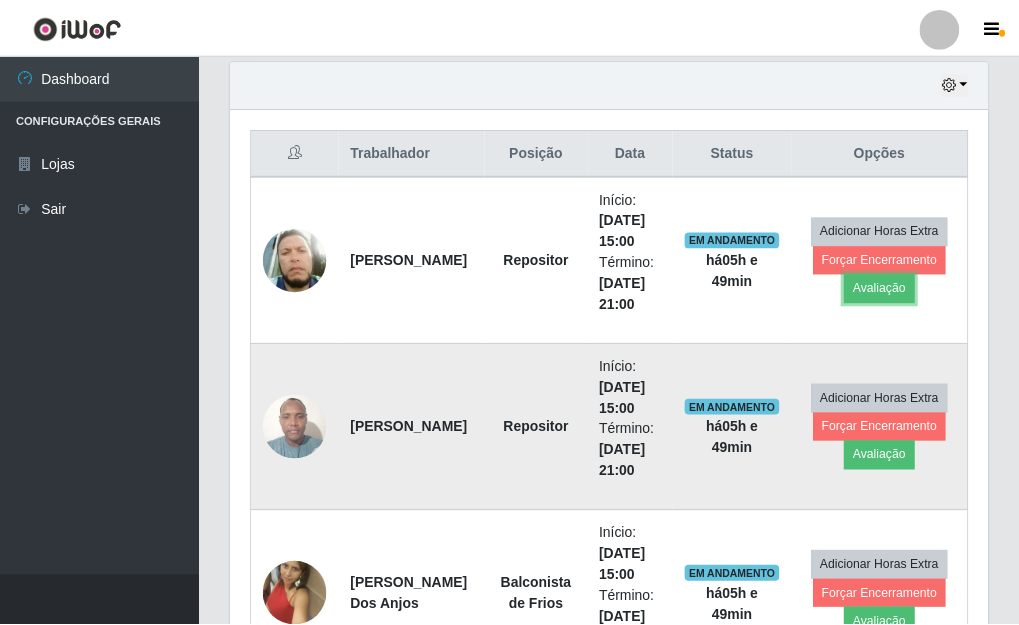 scroll, scrollTop: 999585, scrollLeft: 999243, axis: both 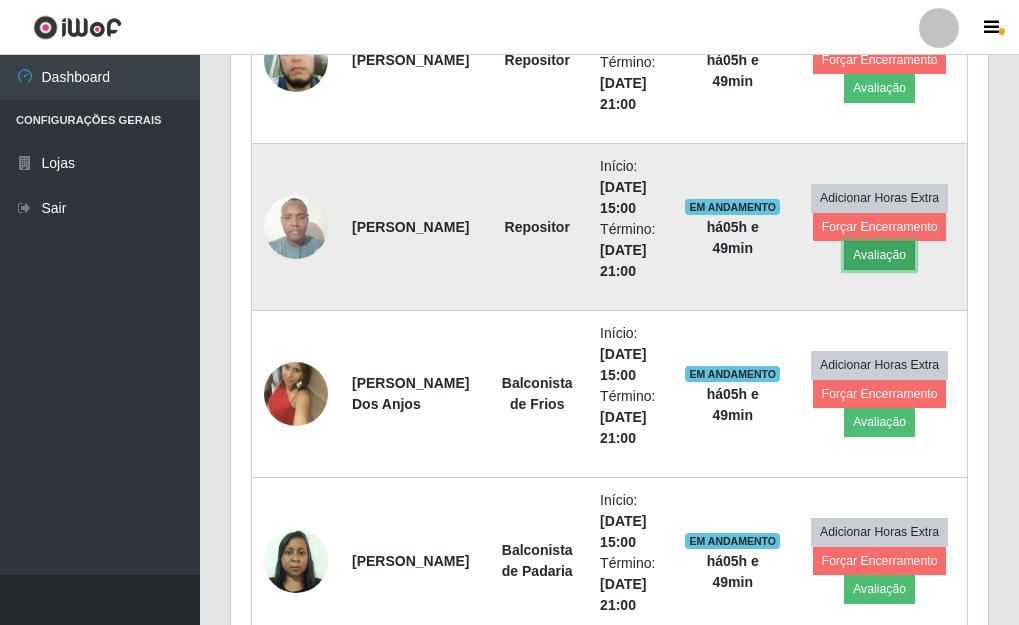 click on "Avaliação" at bounding box center [879, 255] 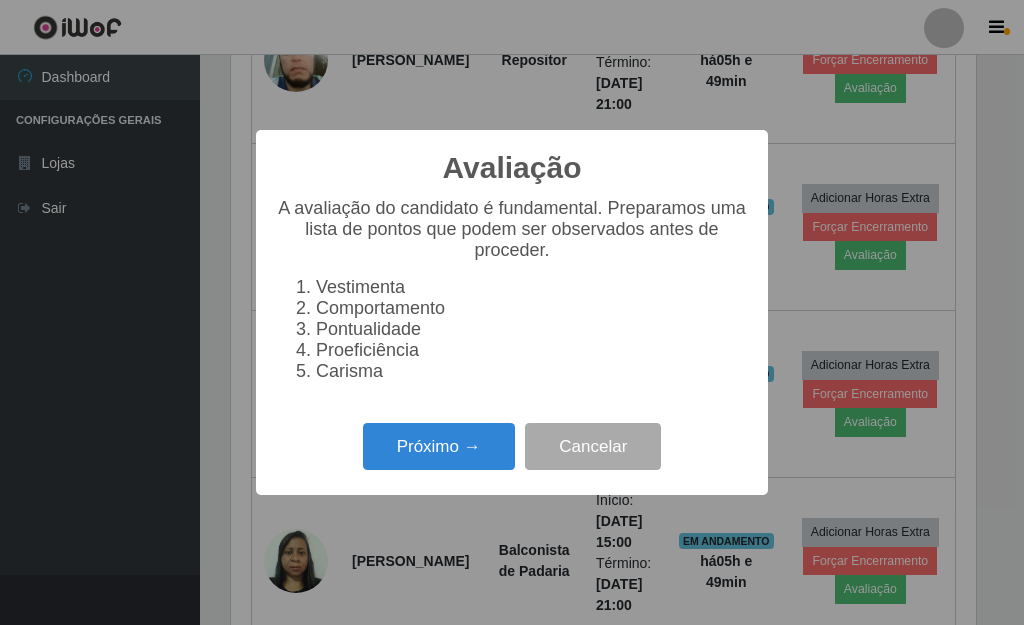 scroll, scrollTop: 999585, scrollLeft: 999255, axis: both 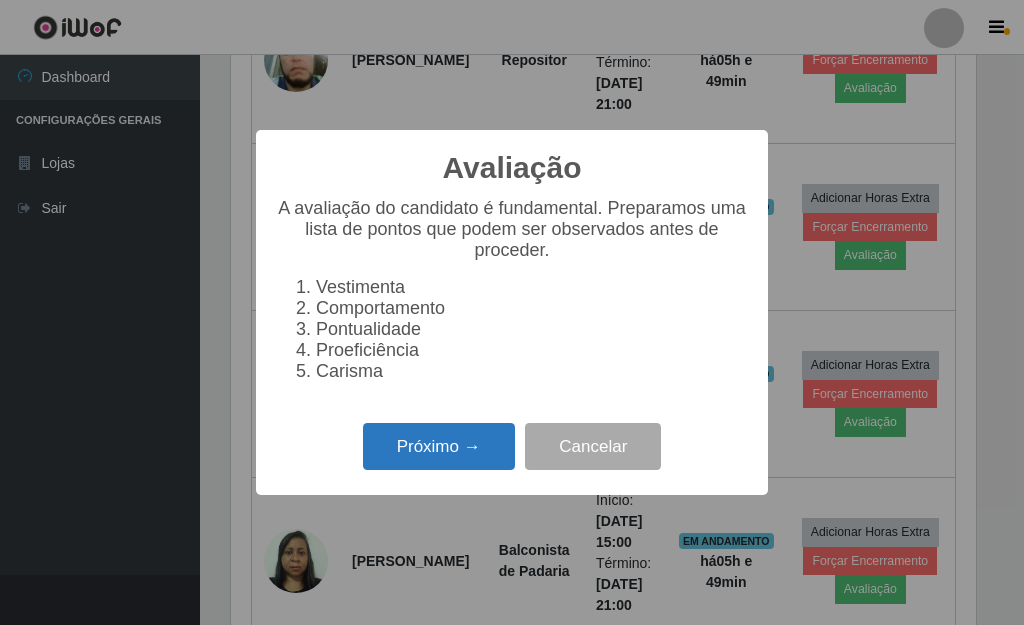 click on "Próximo →" at bounding box center (439, 446) 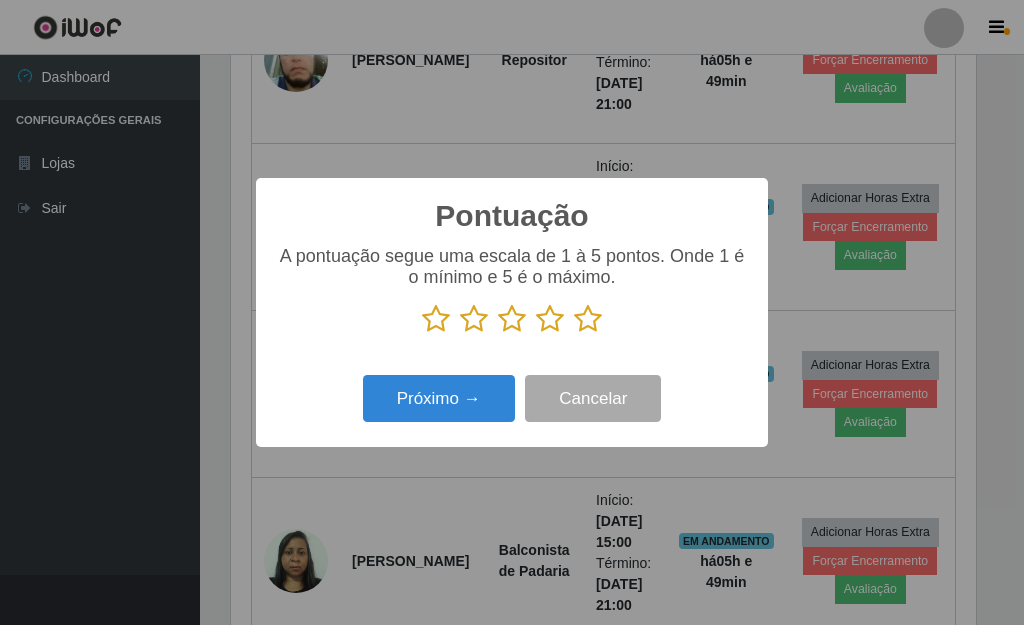 scroll, scrollTop: 999585, scrollLeft: 999255, axis: both 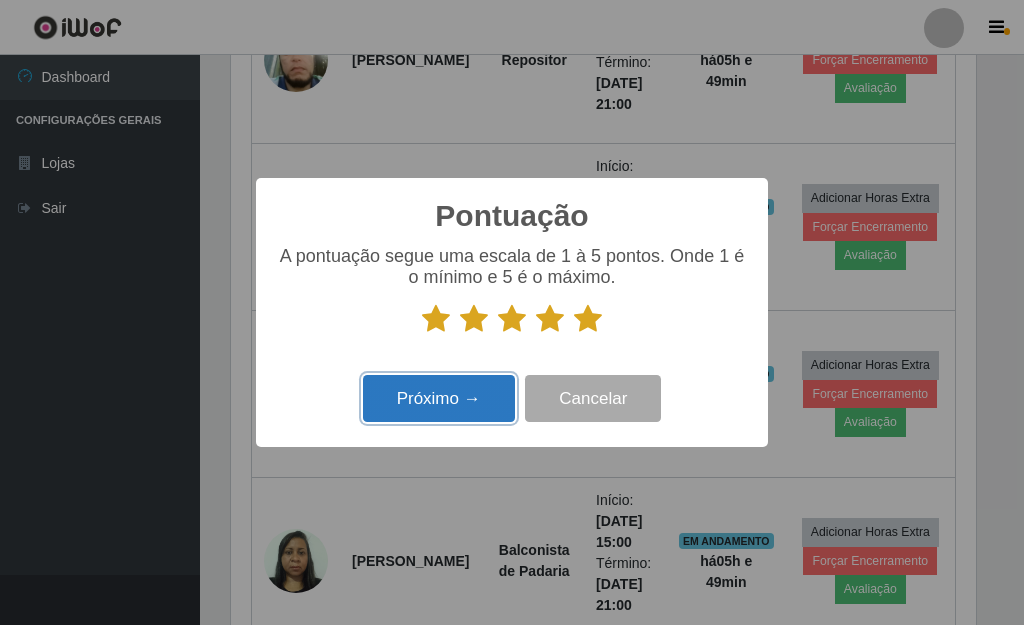 click on "Próximo →" at bounding box center (439, 398) 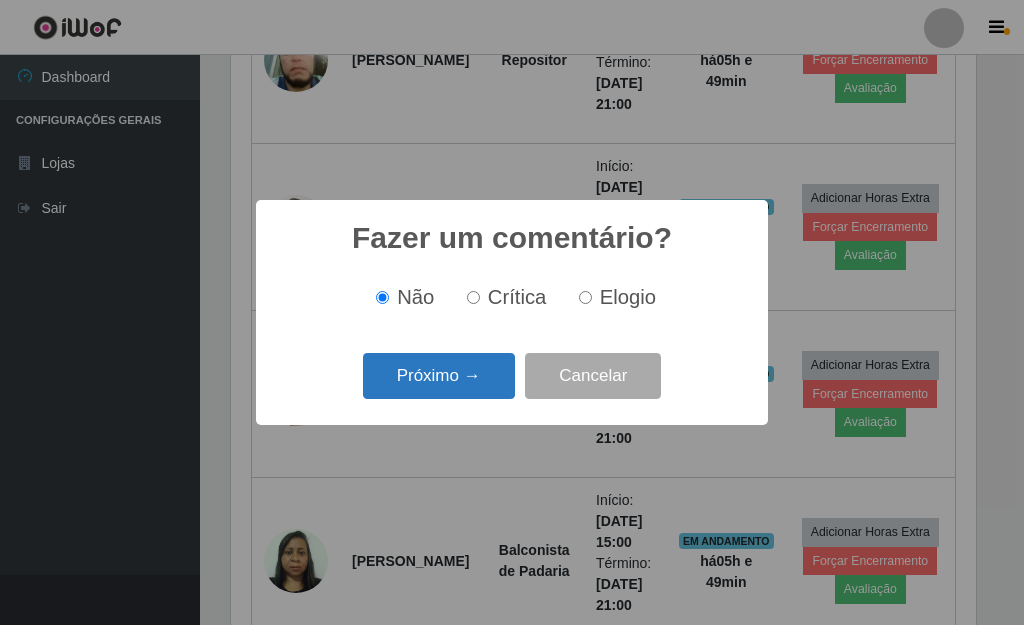 click on "Próximo →" at bounding box center (439, 376) 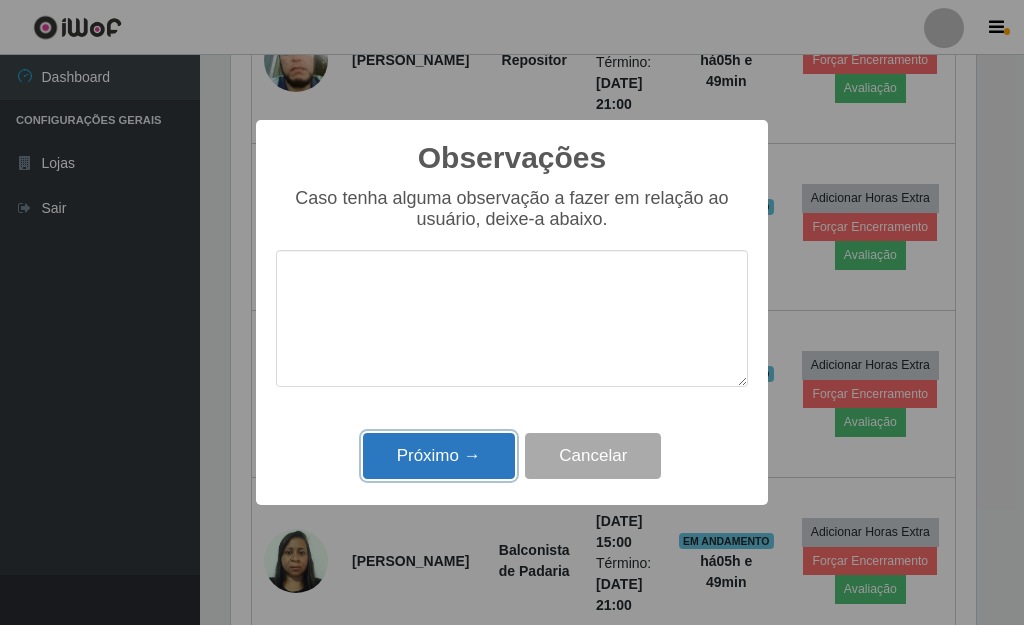 click on "Próximo →" at bounding box center [439, 456] 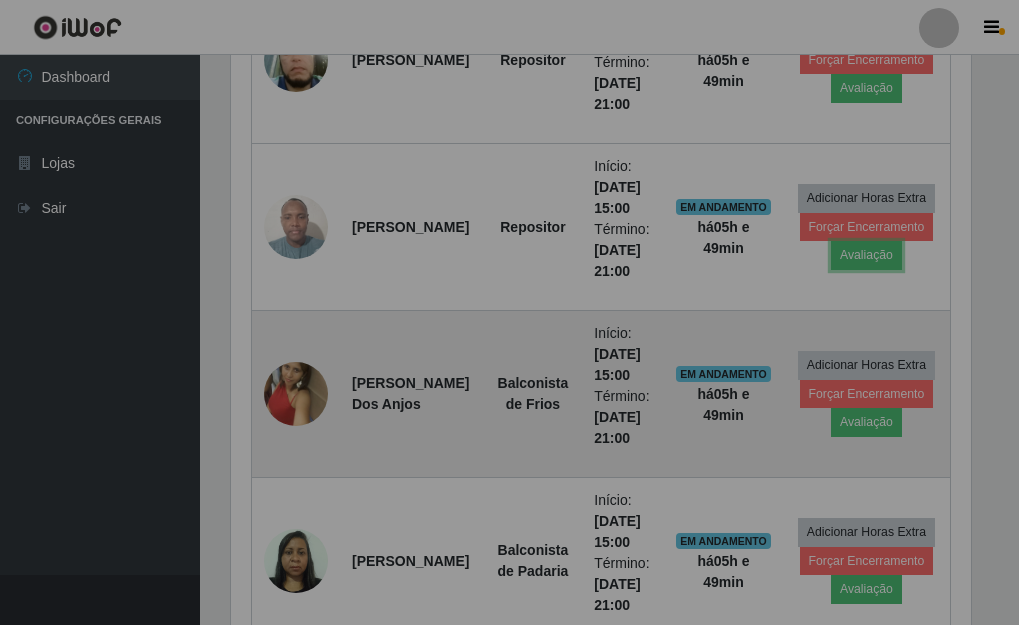 scroll, scrollTop: 999585, scrollLeft: 999243, axis: both 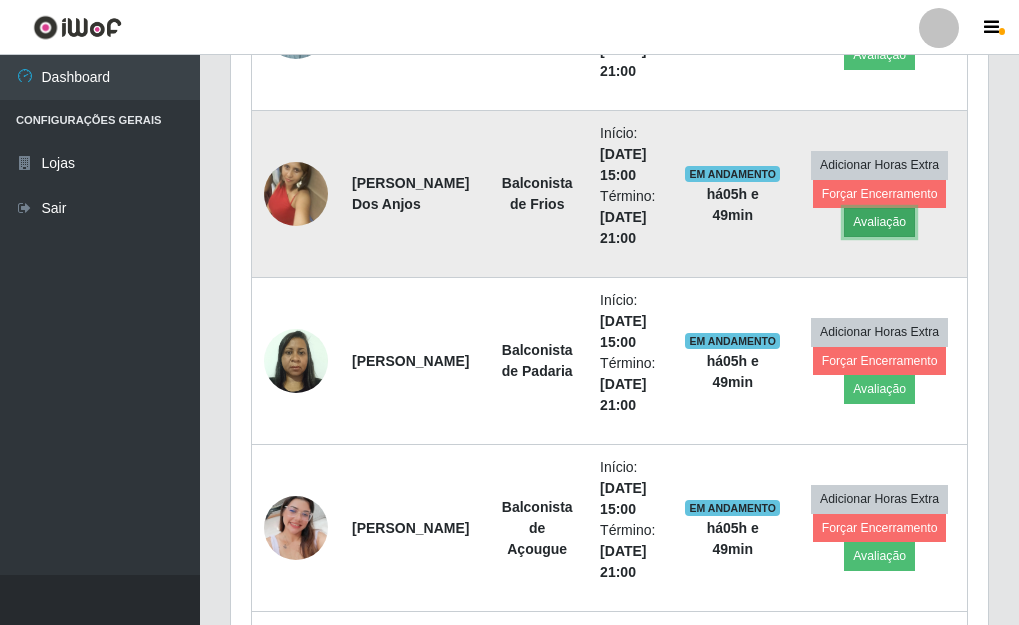 click on "Avaliação" at bounding box center (879, 222) 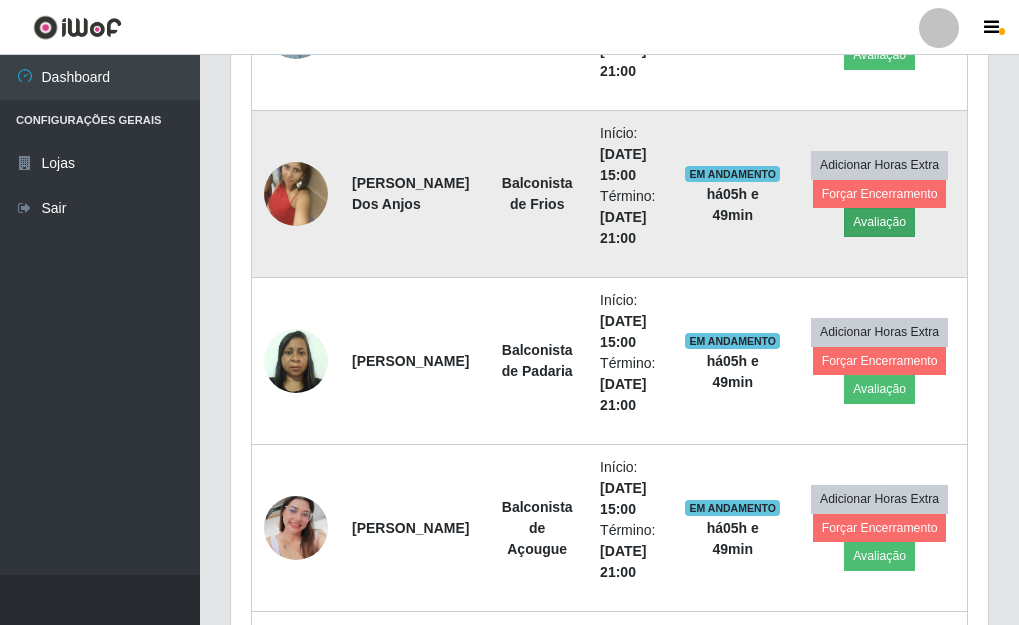 scroll, scrollTop: 999585, scrollLeft: 999255, axis: both 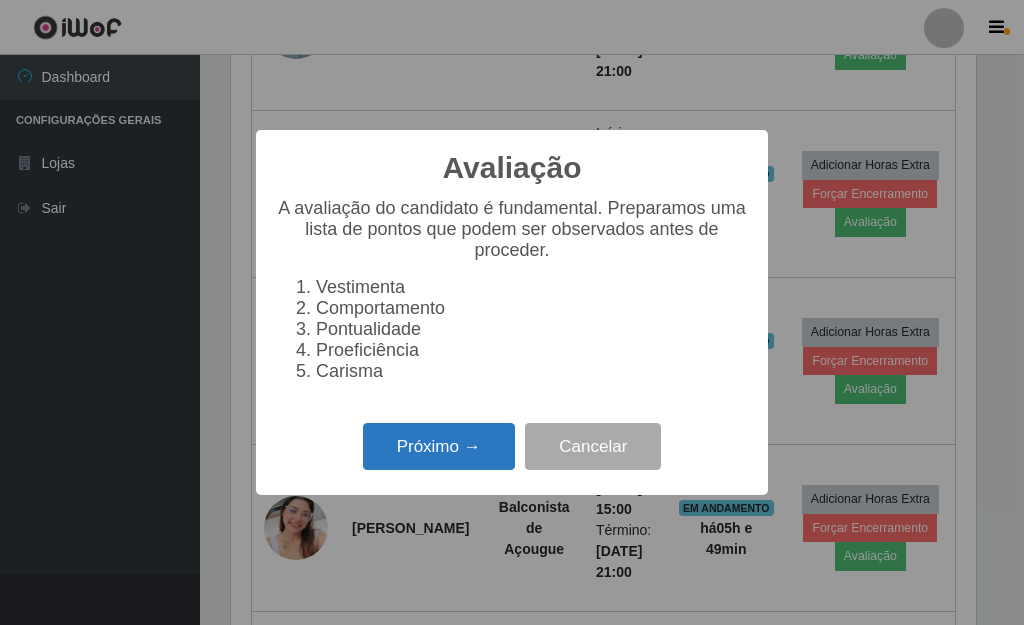 click on "Próximo →" at bounding box center [439, 446] 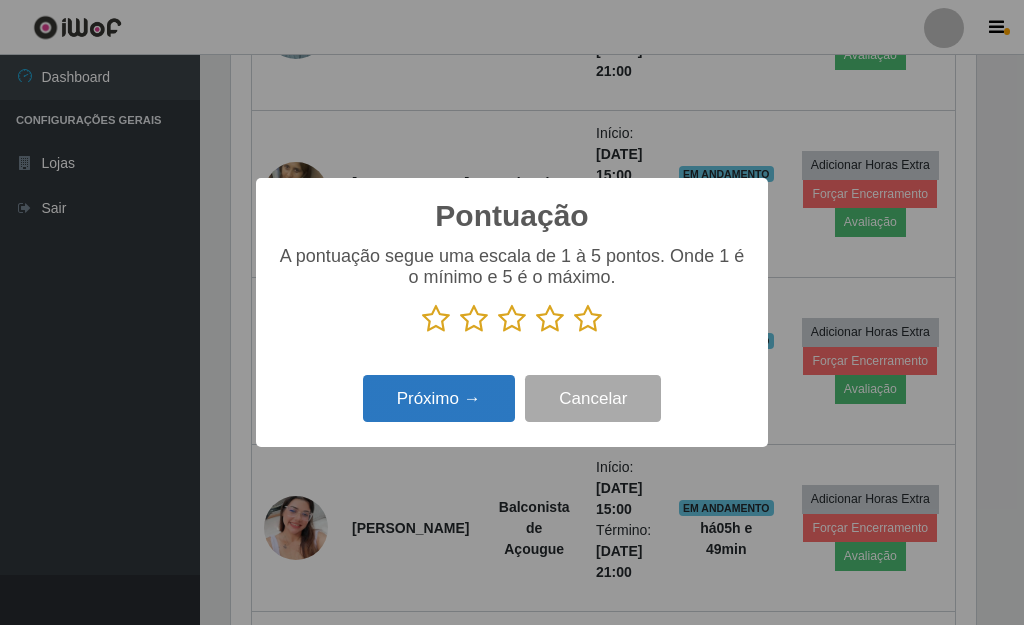 scroll, scrollTop: 999585, scrollLeft: 999255, axis: both 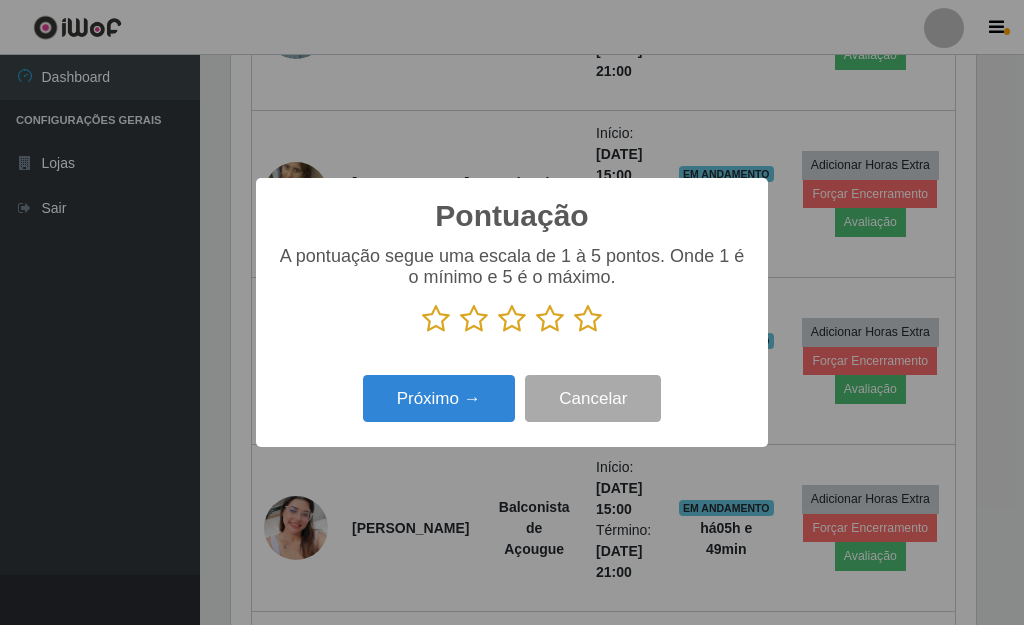 click at bounding box center [588, 319] 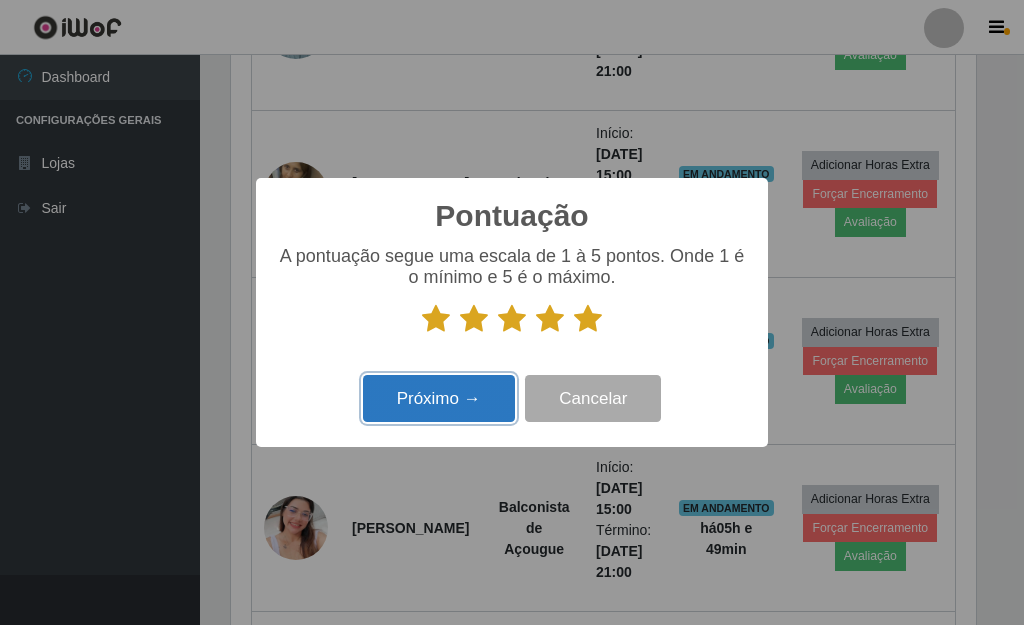 click on "Próximo →" at bounding box center [439, 398] 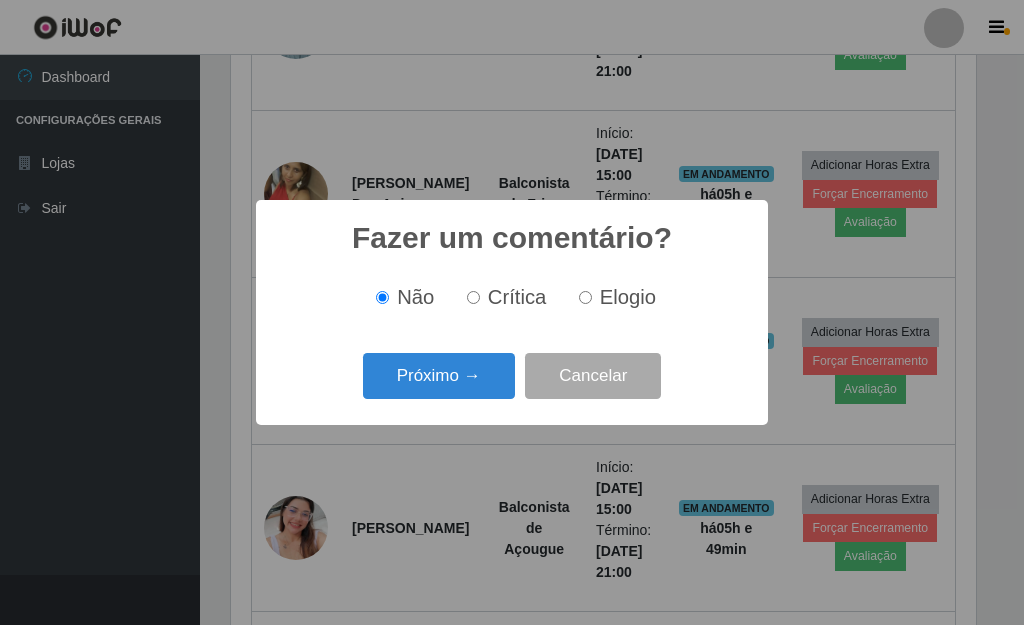 click on "Próximo →" at bounding box center [439, 376] 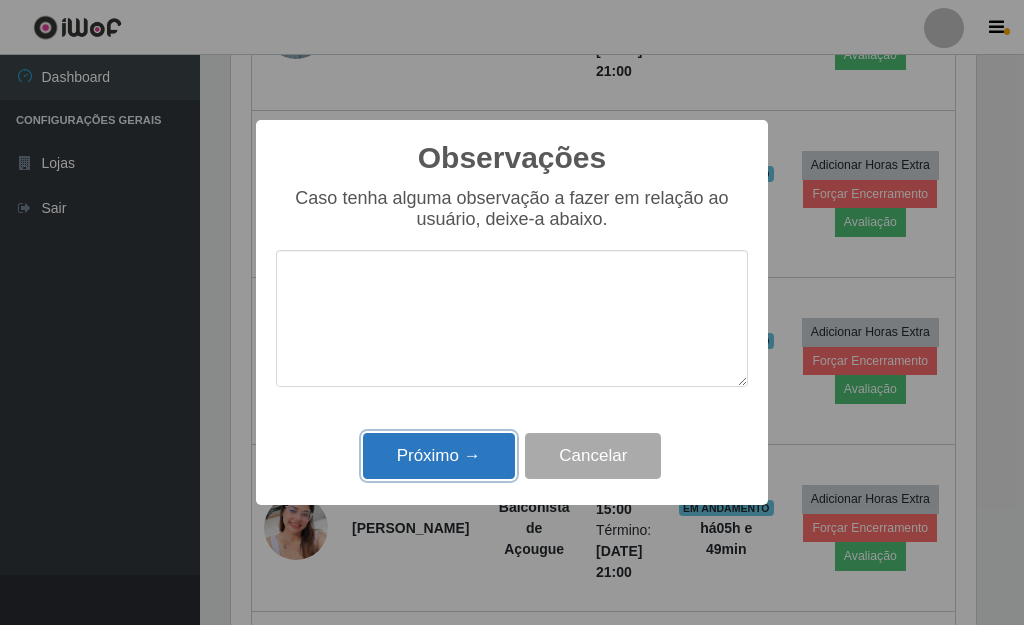 click on "Próximo →" at bounding box center [439, 456] 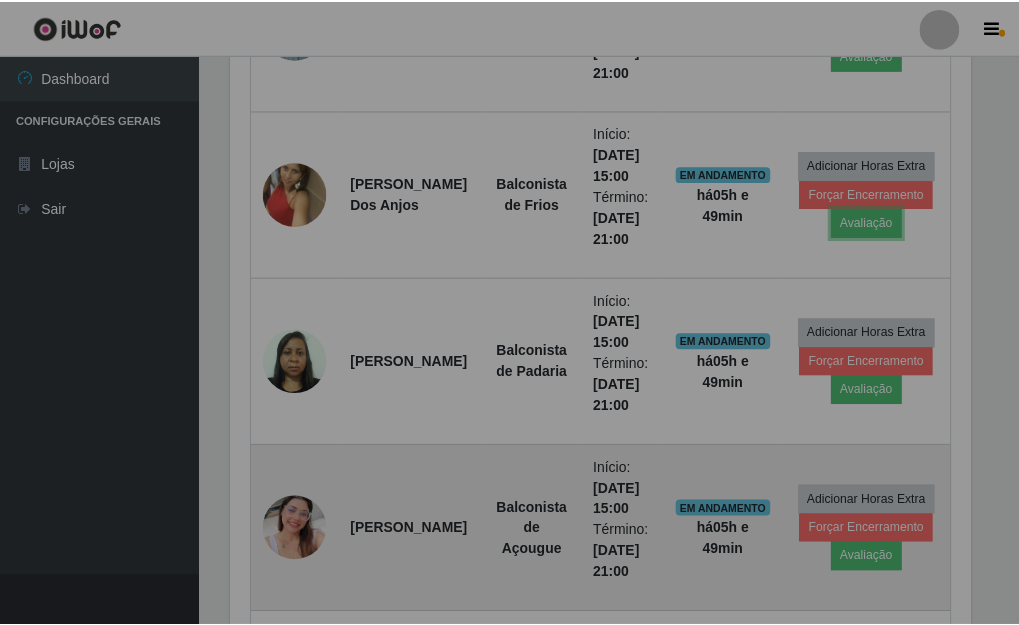 scroll, scrollTop: 999585, scrollLeft: 999243, axis: both 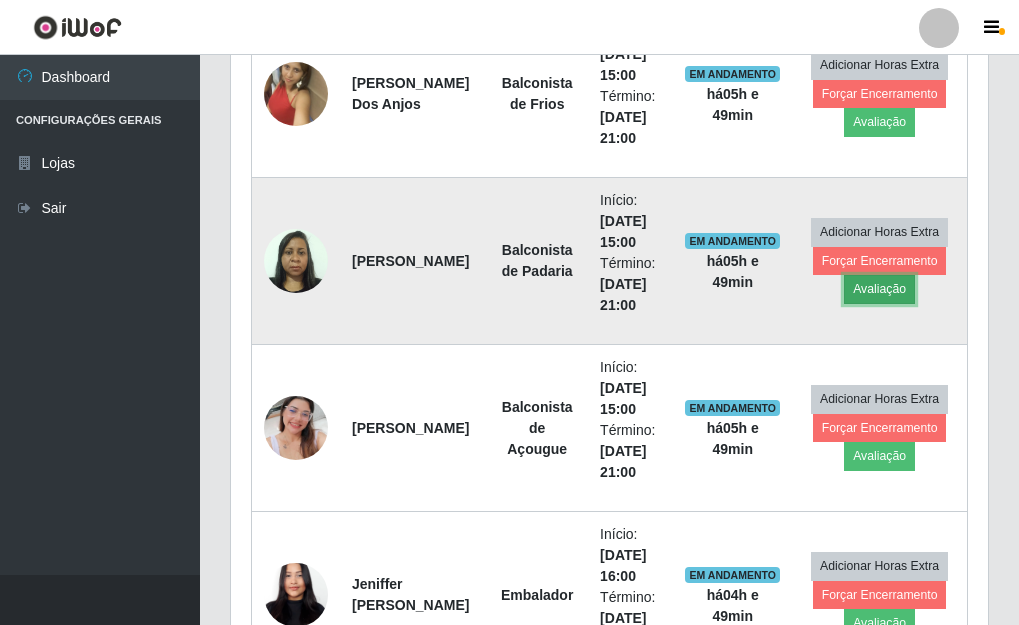click on "Avaliação" at bounding box center [879, 289] 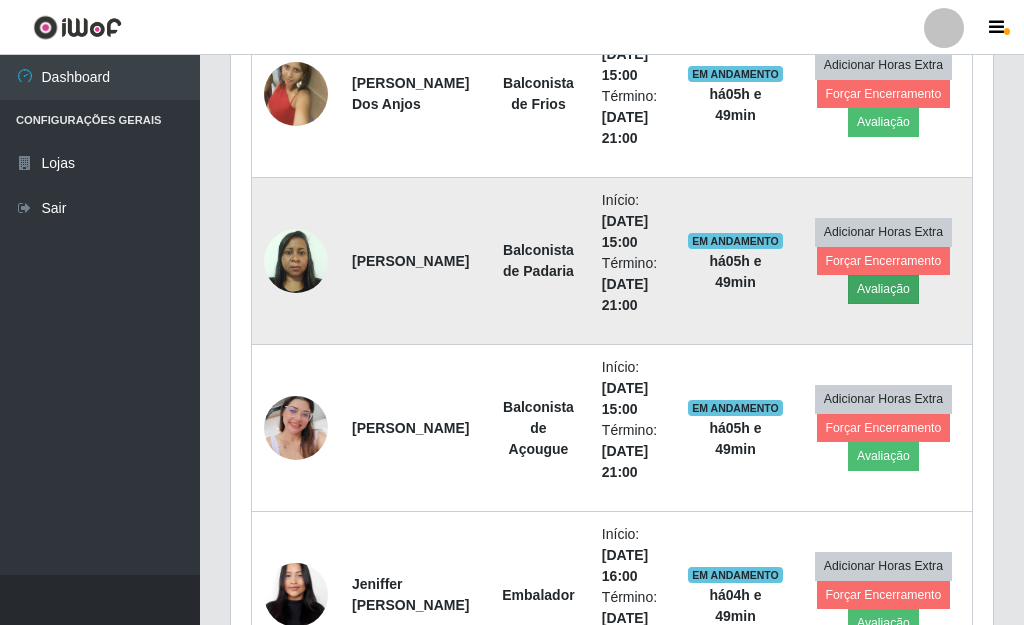 scroll, scrollTop: 999585, scrollLeft: 999255, axis: both 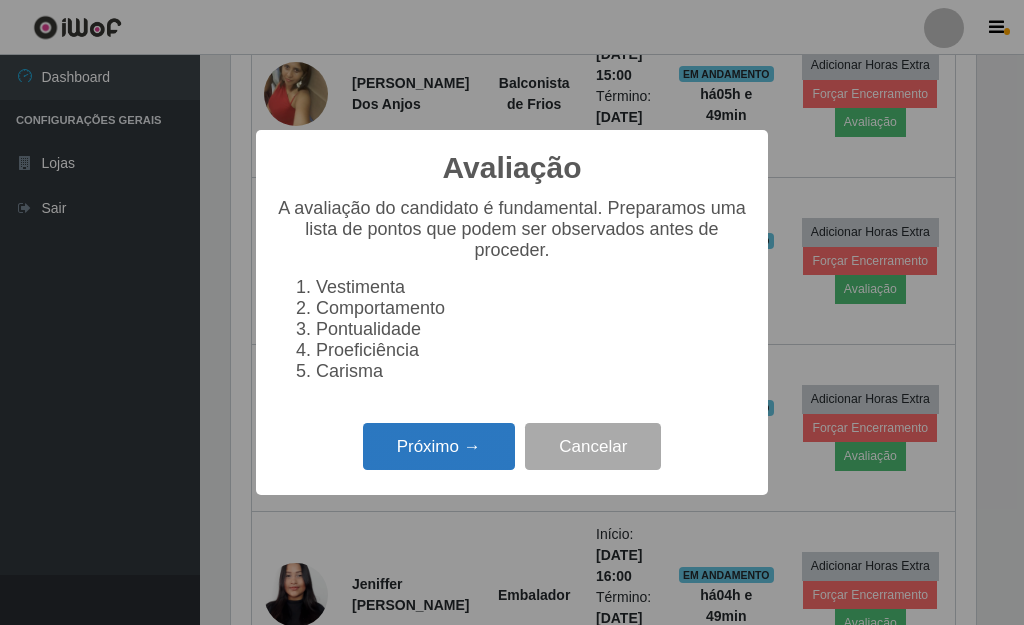 click on "Próximo →" at bounding box center (439, 446) 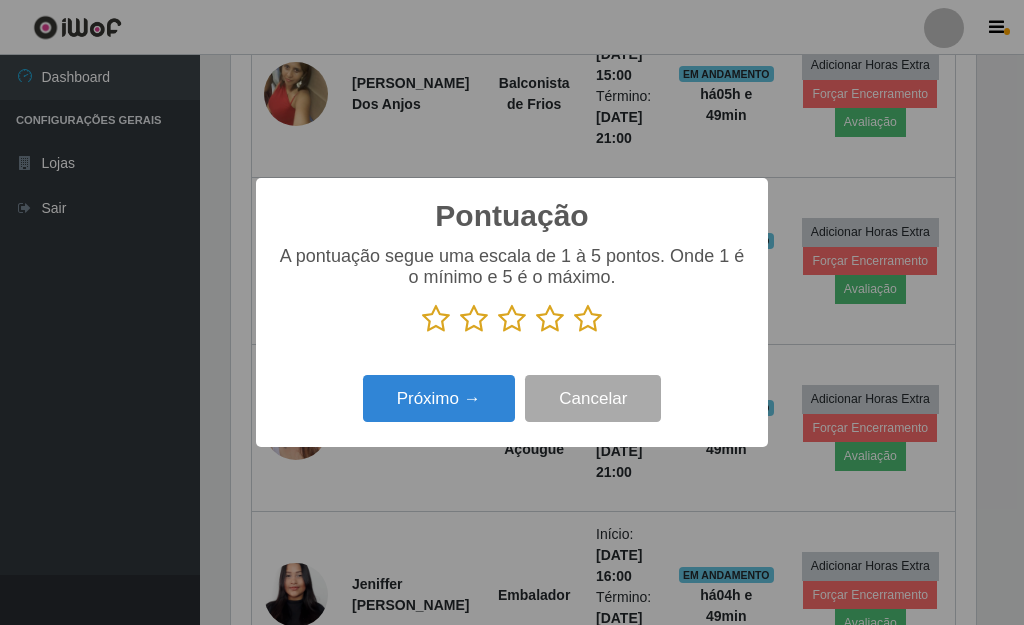 click at bounding box center (588, 319) 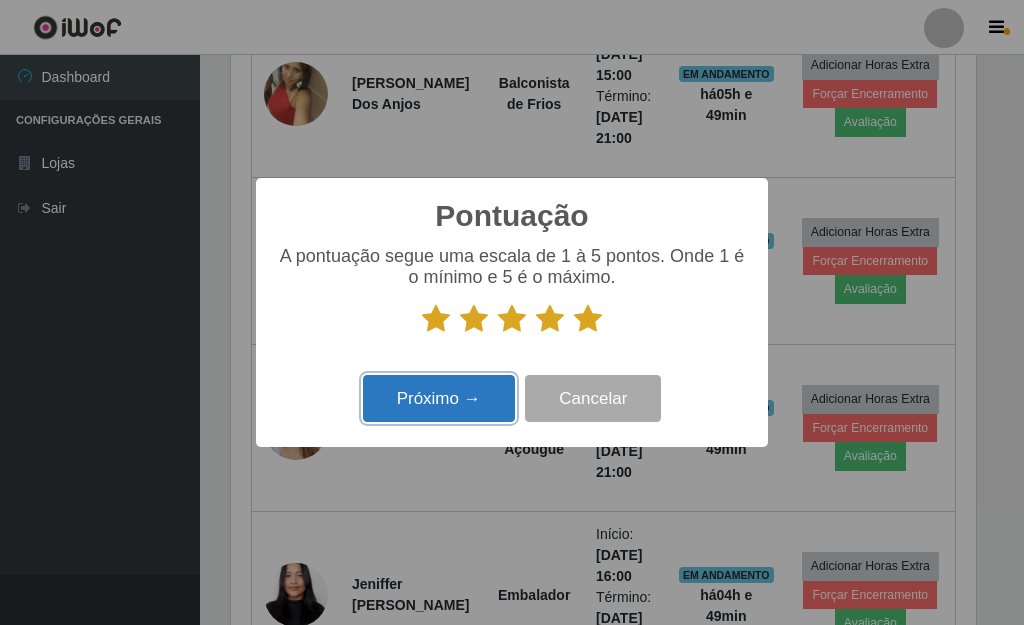 click on "Próximo →" at bounding box center (439, 398) 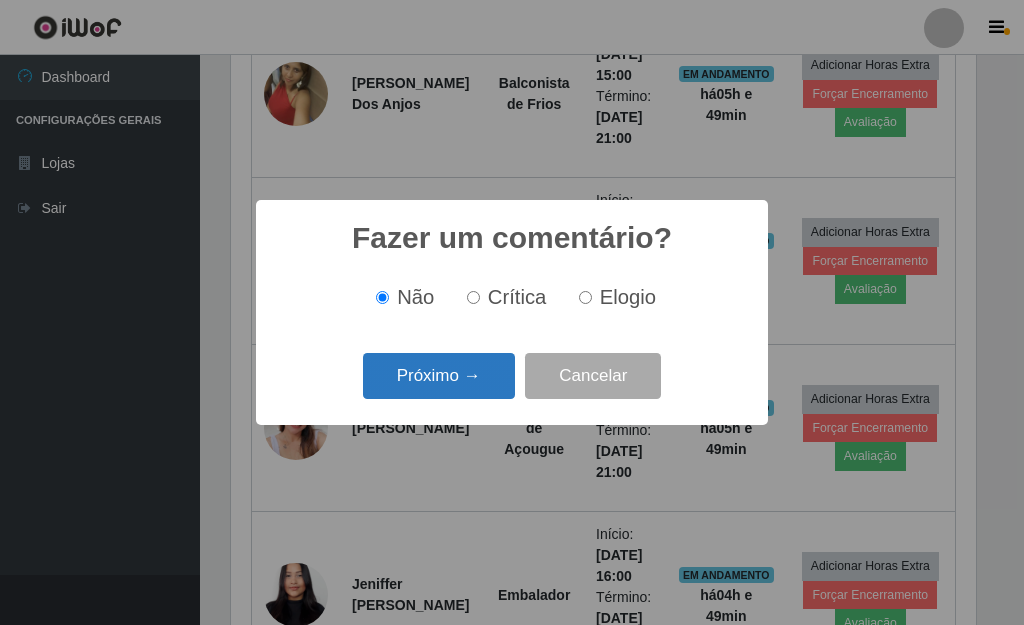 click on "Próximo →" at bounding box center [439, 376] 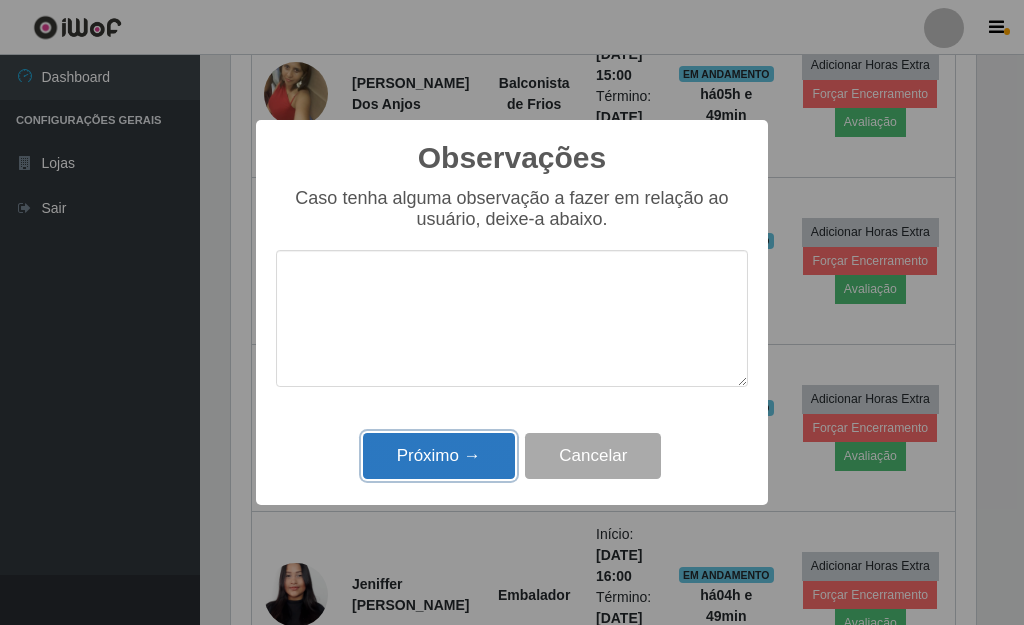 click on "Próximo →" at bounding box center [439, 456] 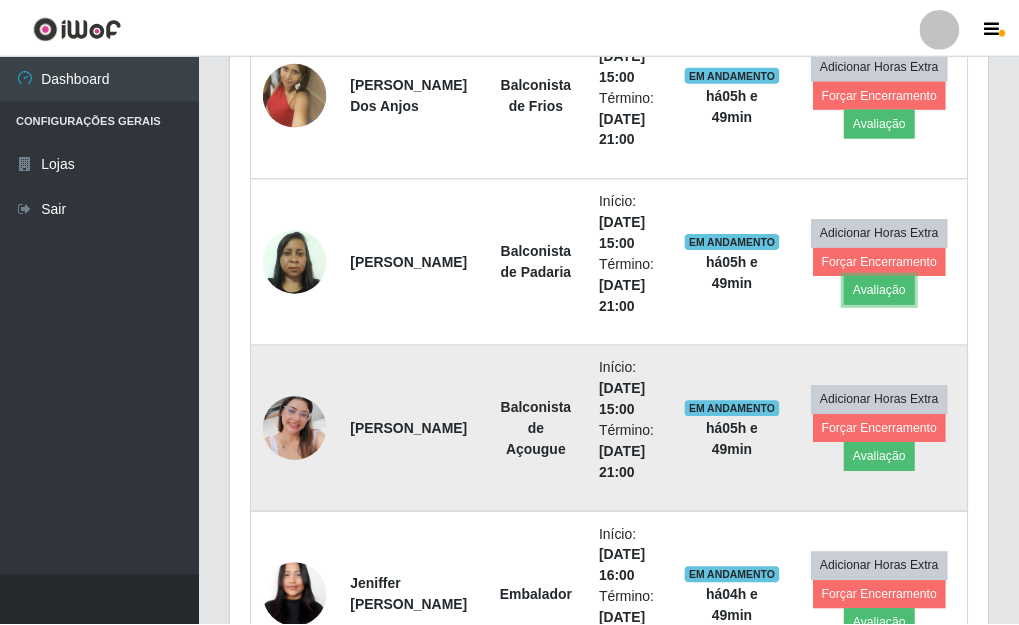 scroll, scrollTop: 999585, scrollLeft: 999243, axis: both 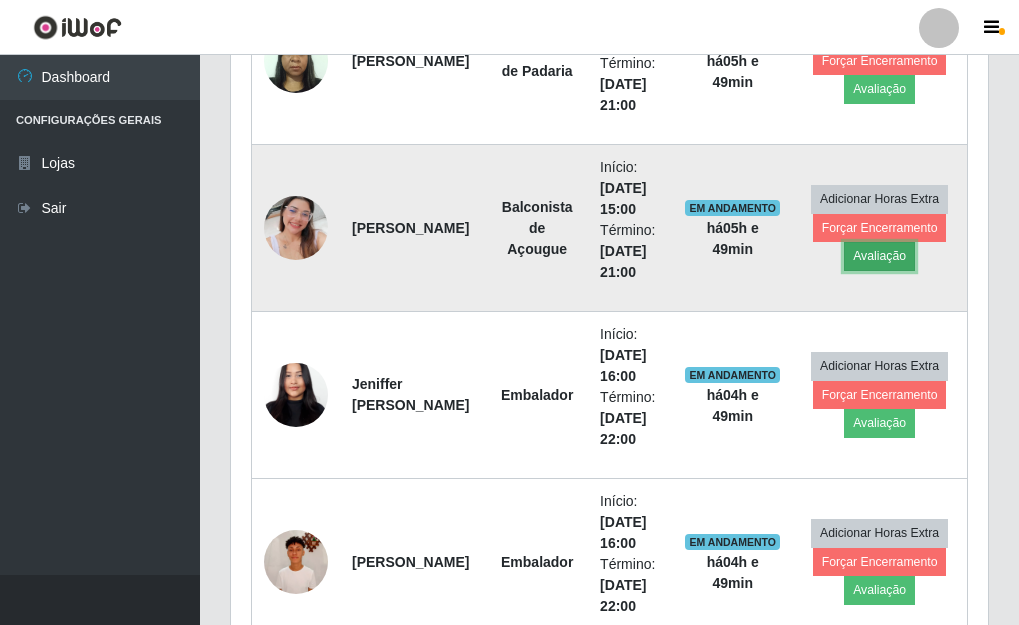 click on "Avaliação" at bounding box center [879, 256] 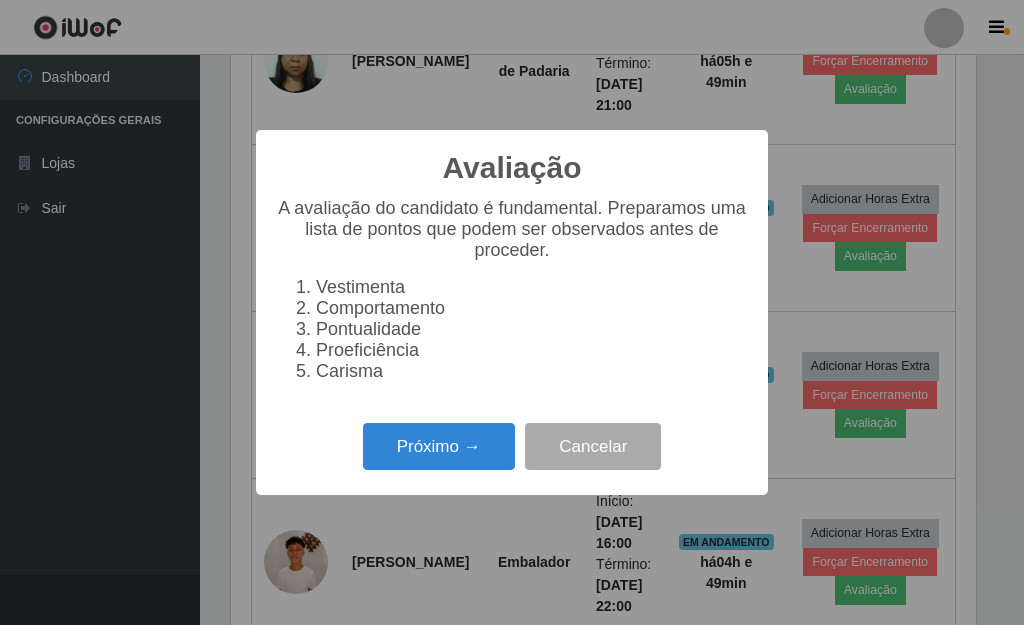 scroll, scrollTop: 999585, scrollLeft: 999255, axis: both 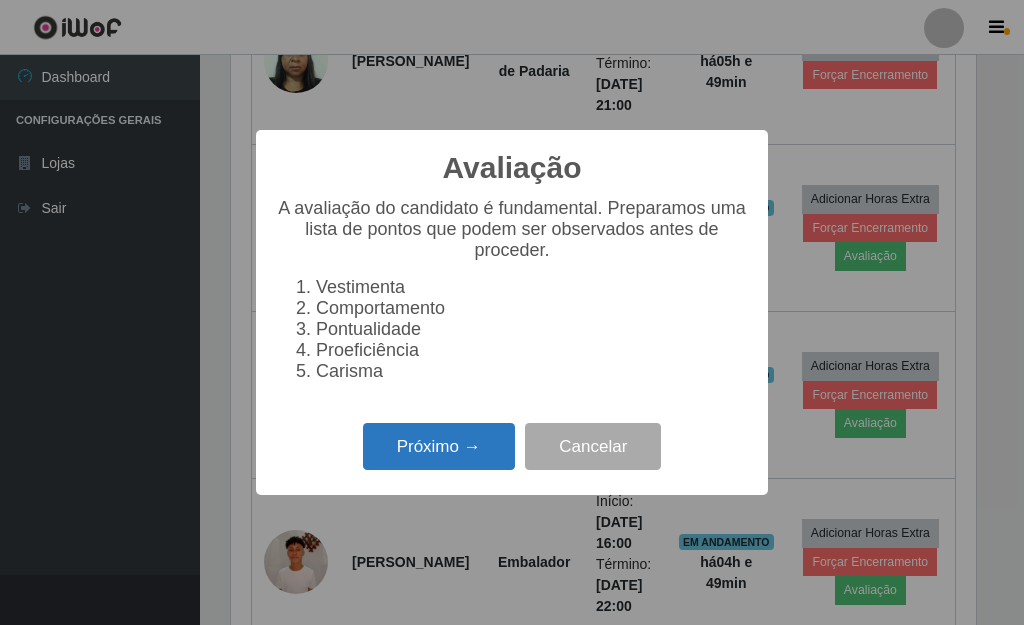 click on "Próximo →" at bounding box center (439, 446) 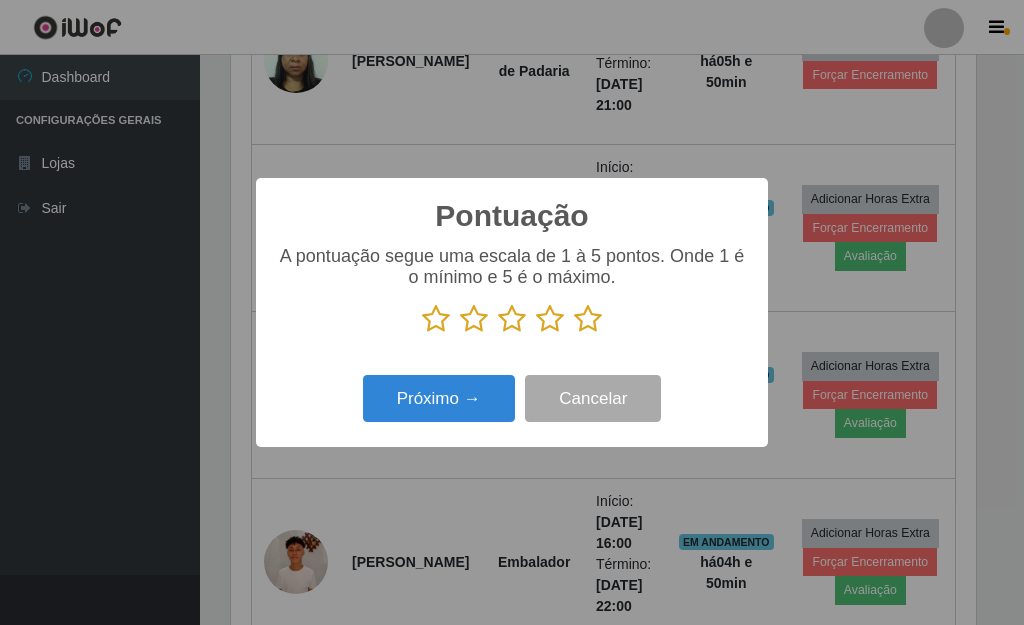 click at bounding box center [588, 319] 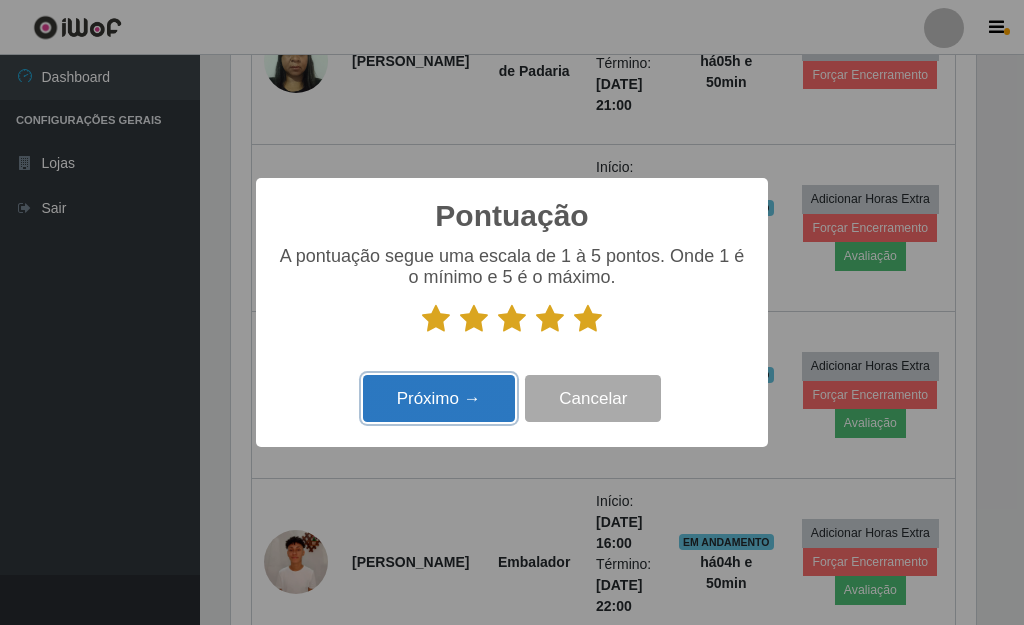 click on "Próximo →" at bounding box center (439, 398) 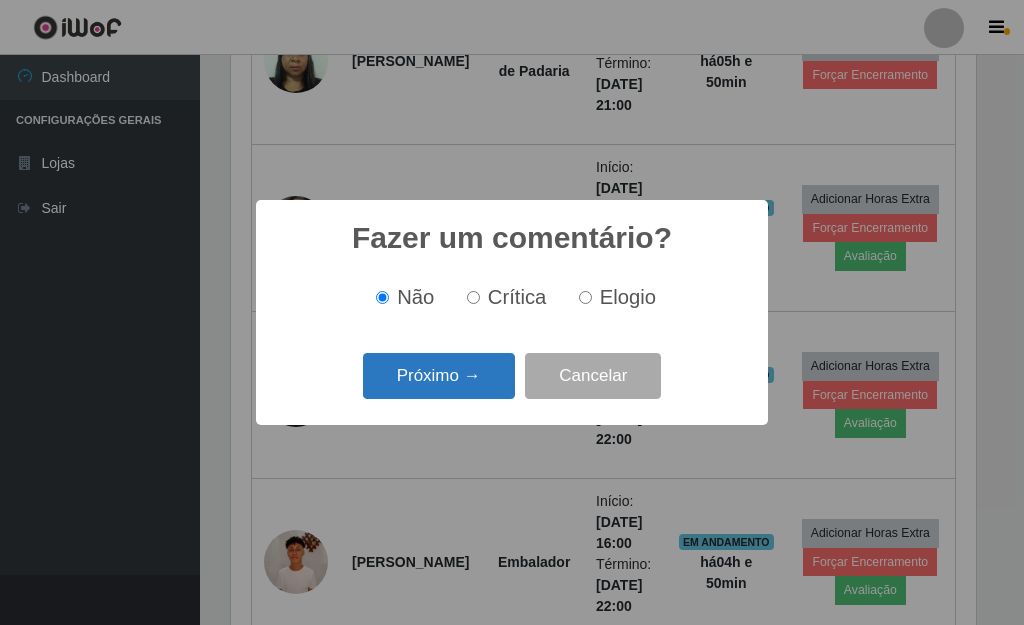 click on "Próximo →" at bounding box center [439, 376] 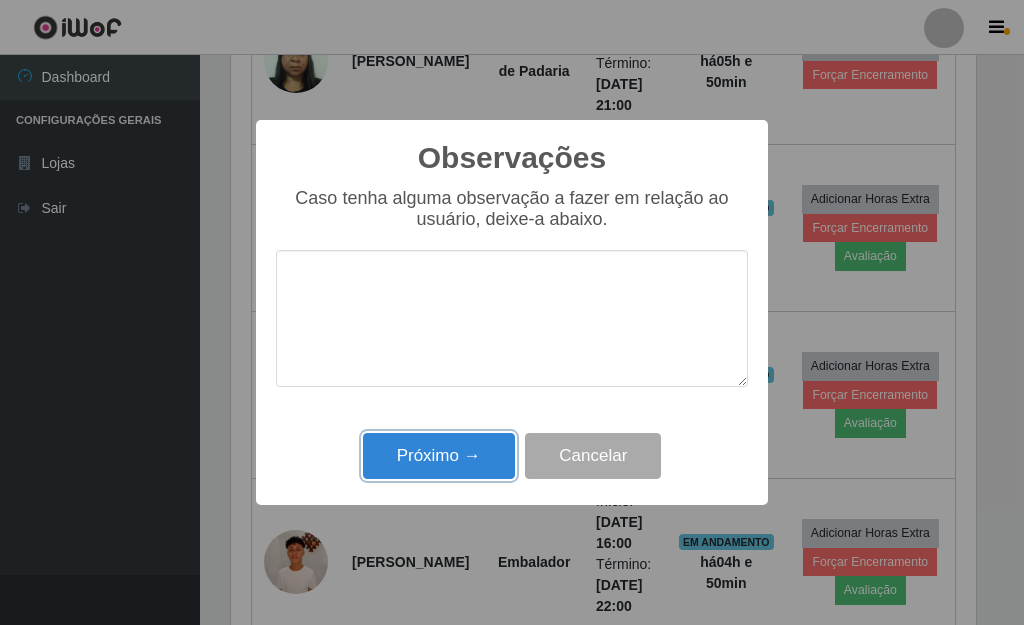 drag, startPoint x: 489, startPoint y: 465, endPoint x: 506, endPoint y: 463, distance: 17.117243 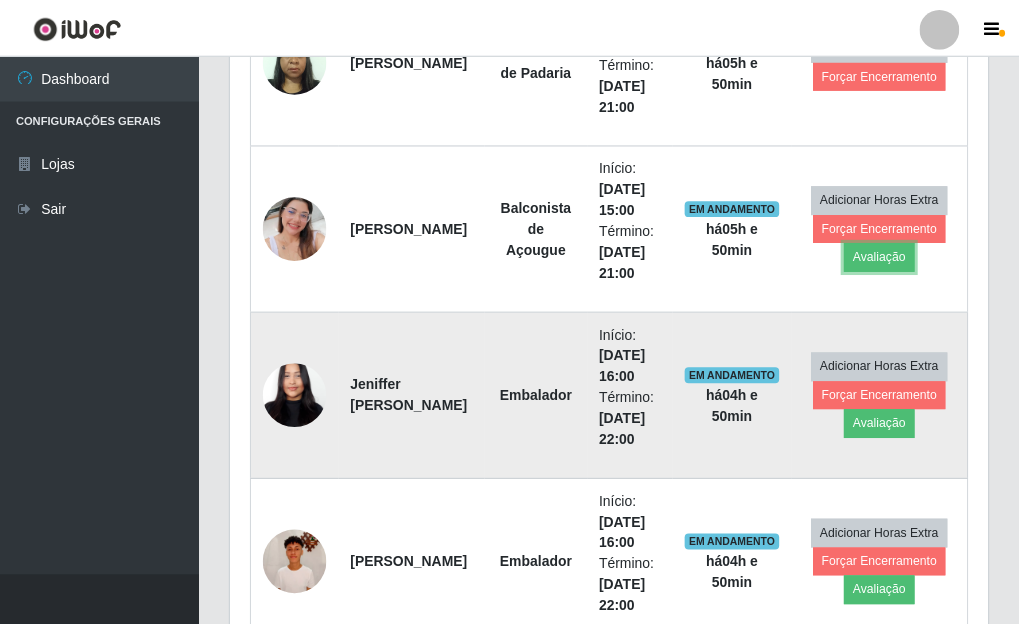 scroll, scrollTop: 999585, scrollLeft: 999243, axis: both 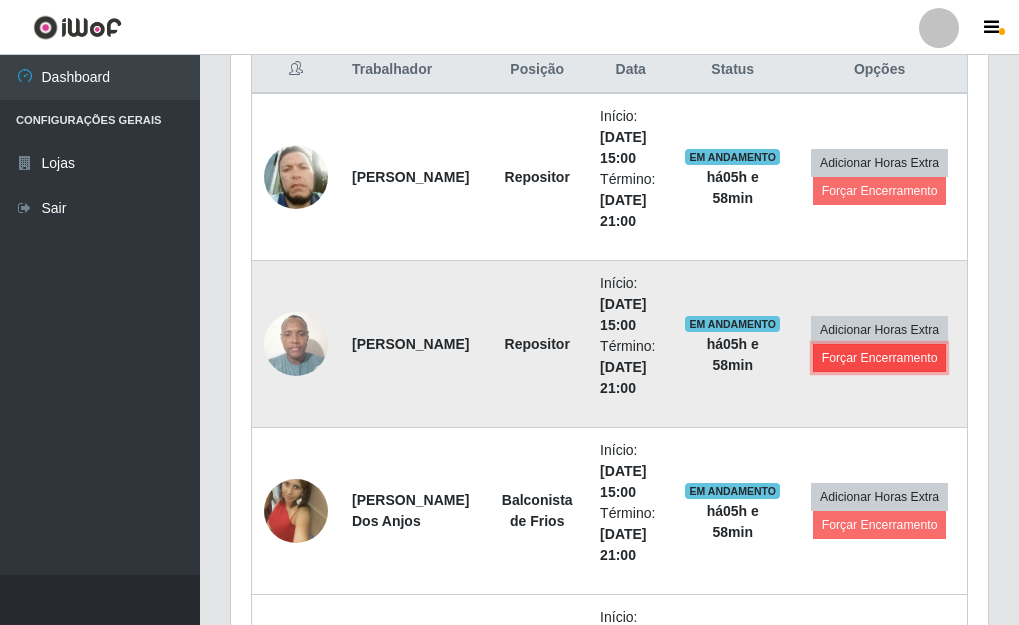 click on "Forçar Encerramento" at bounding box center (880, 358) 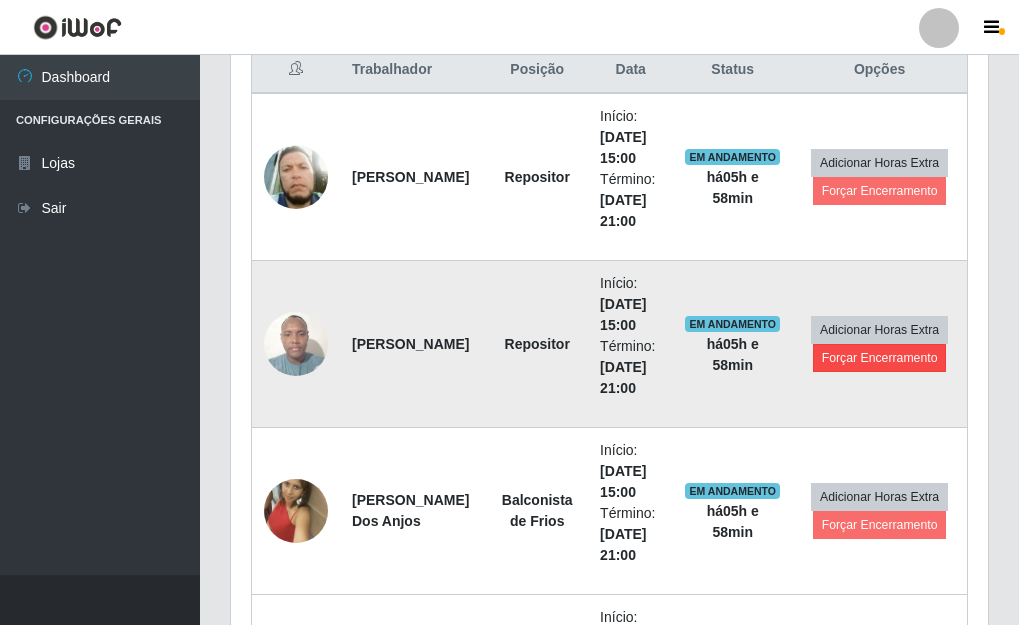 scroll, scrollTop: 999585, scrollLeft: 999255, axis: both 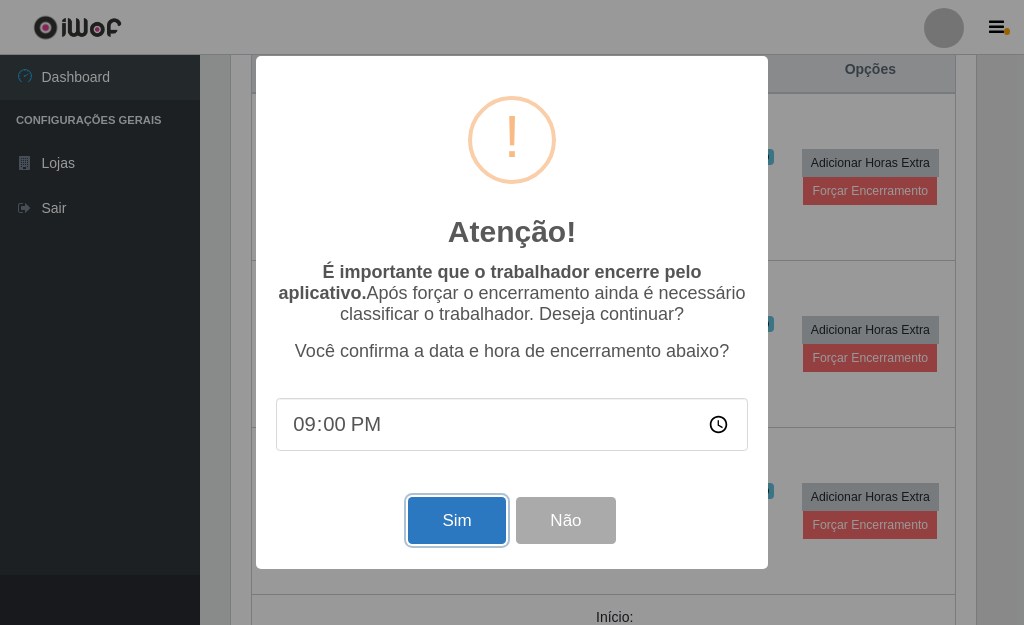 click on "Sim" at bounding box center [456, 520] 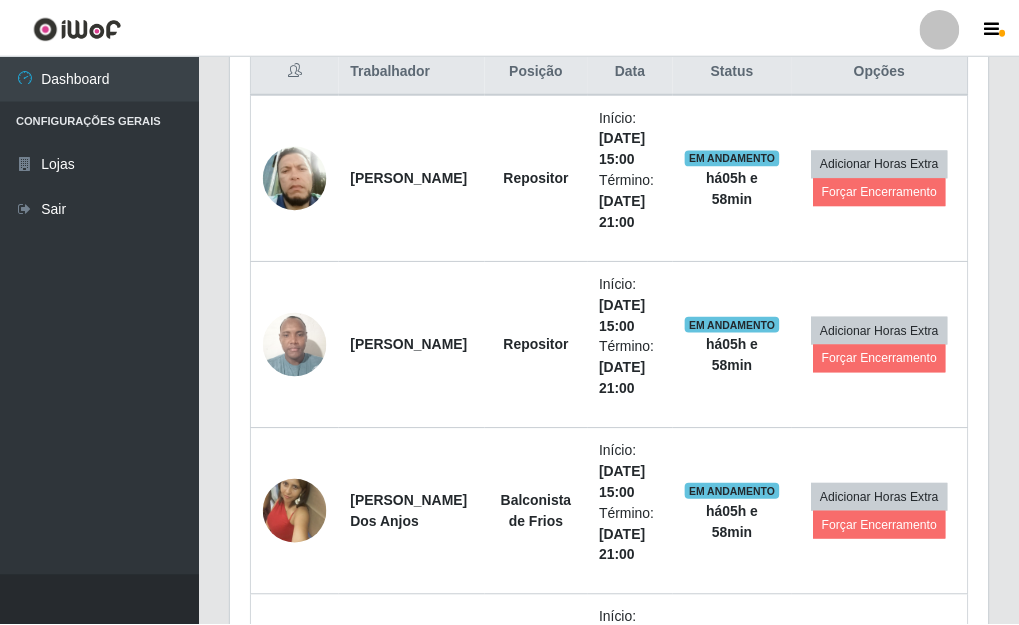 scroll, scrollTop: 999585, scrollLeft: 999243, axis: both 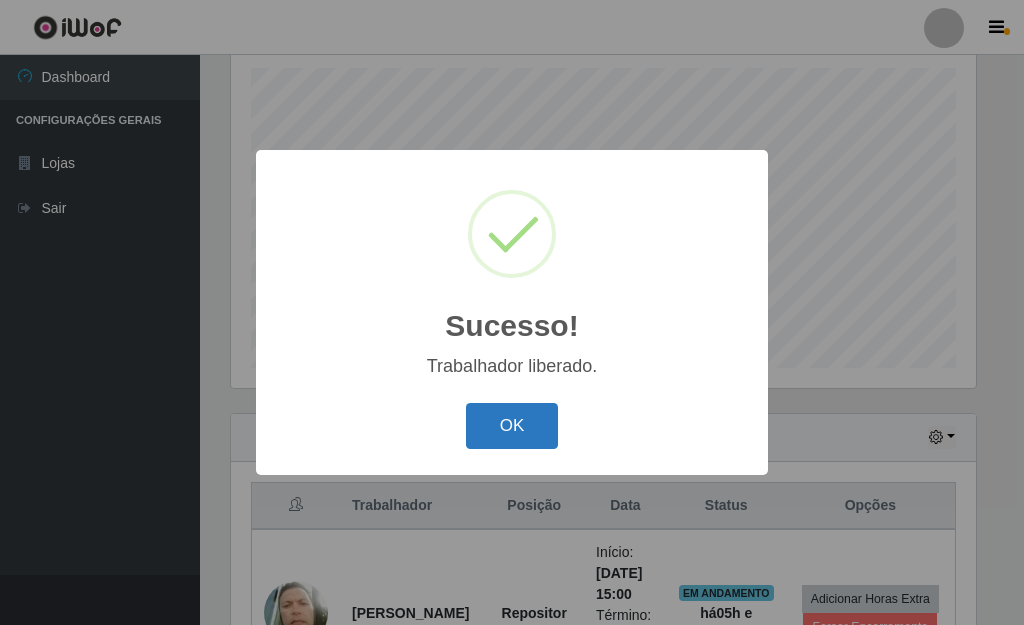 click on "OK" at bounding box center (512, 426) 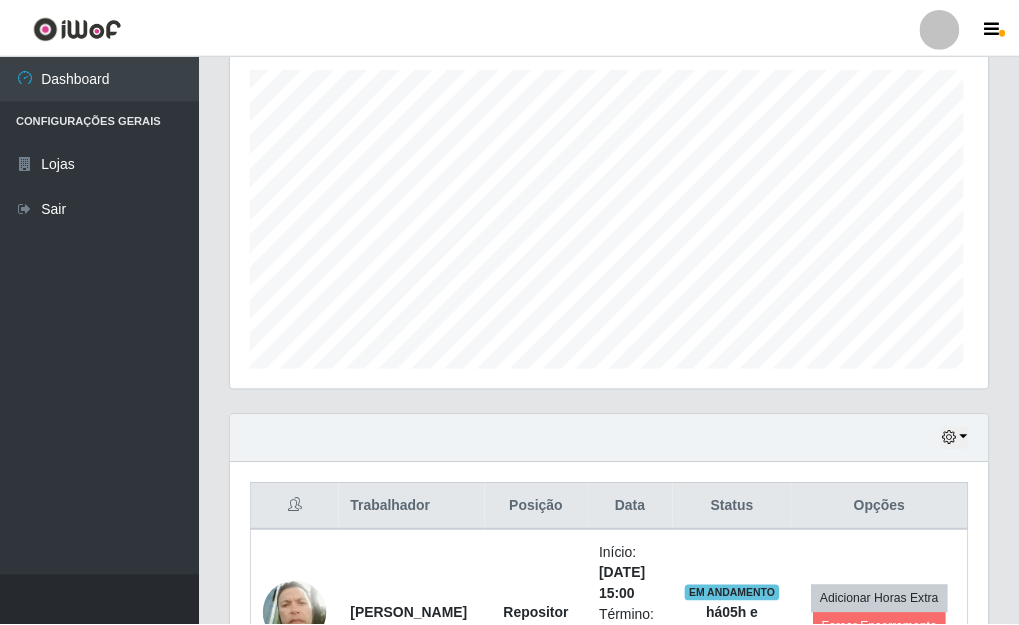 scroll, scrollTop: 999585, scrollLeft: 999243, axis: both 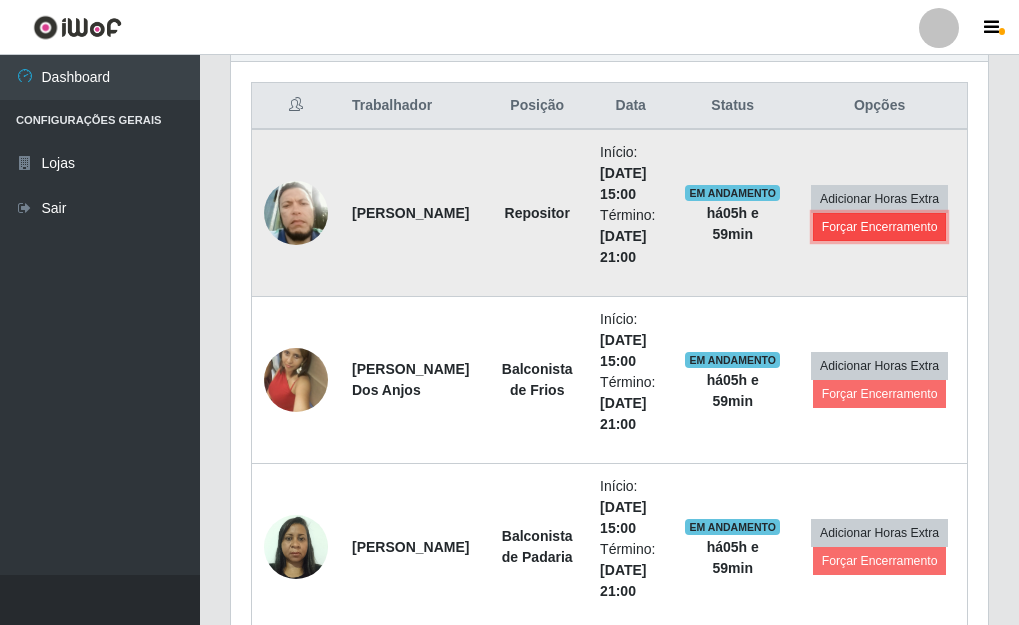 click on "Forçar Encerramento" at bounding box center (880, 227) 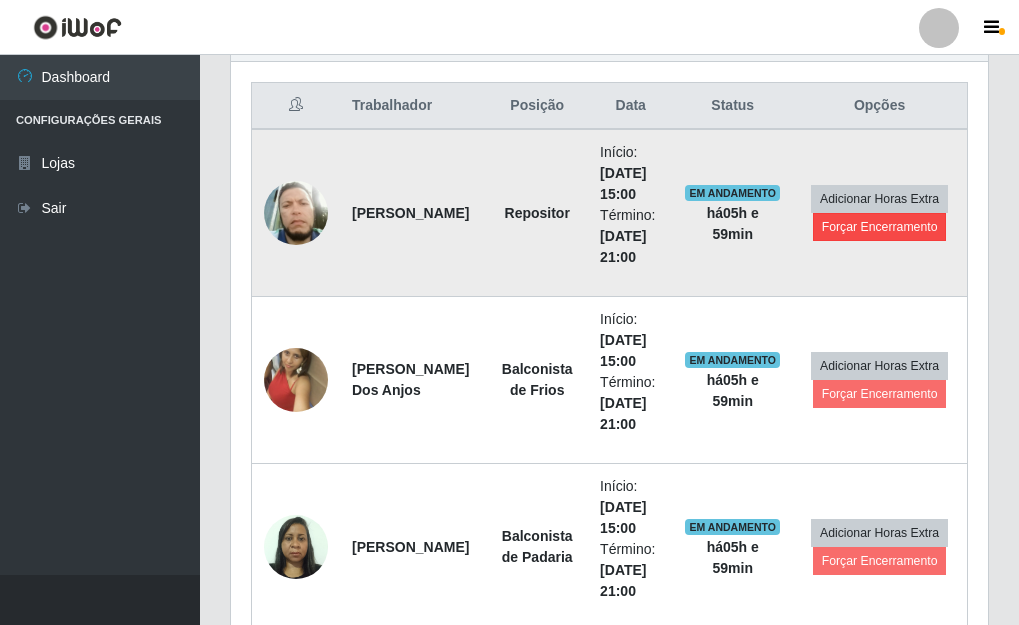 scroll, scrollTop: 999585, scrollLeft: 999255, axis: both 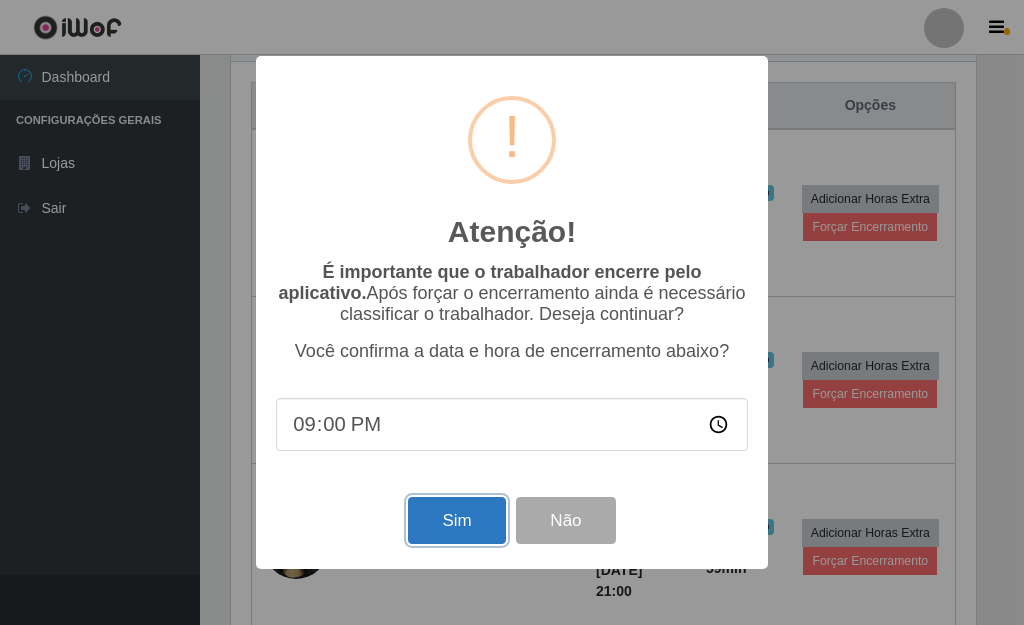 click on "Sim" at bounding box center [456, 520] 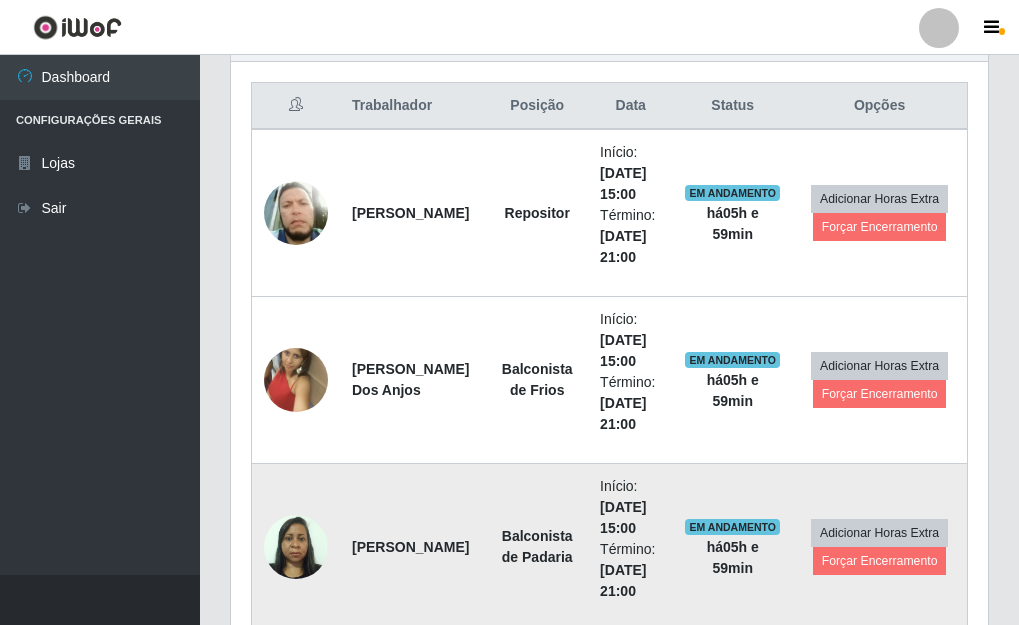 scroll, scrollTop: 999585, scrollLeft: 999243, axis: both 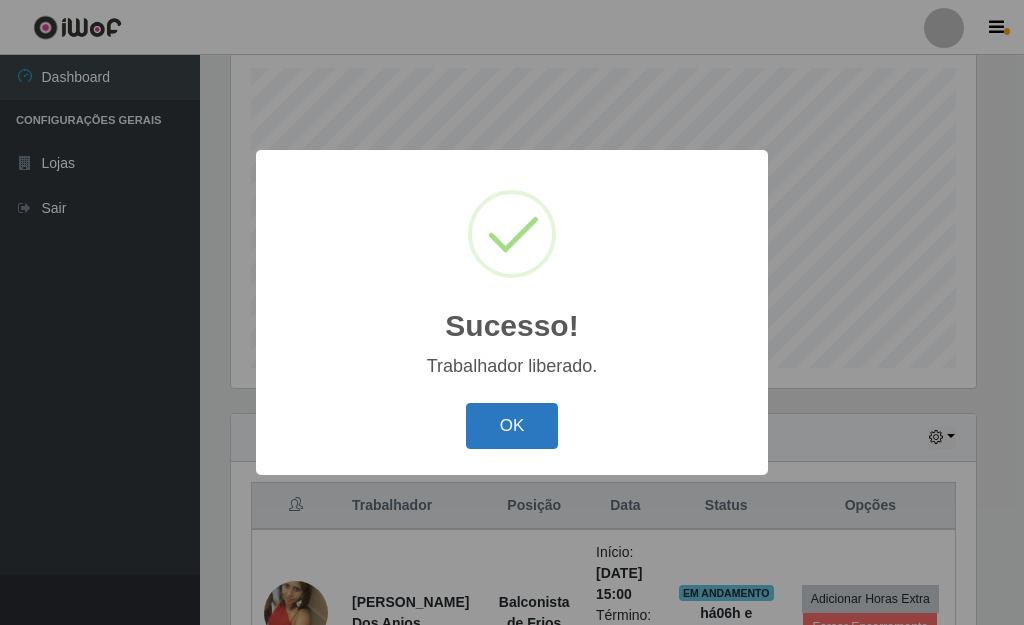 click on "OK" at bounding box center (512, 426) 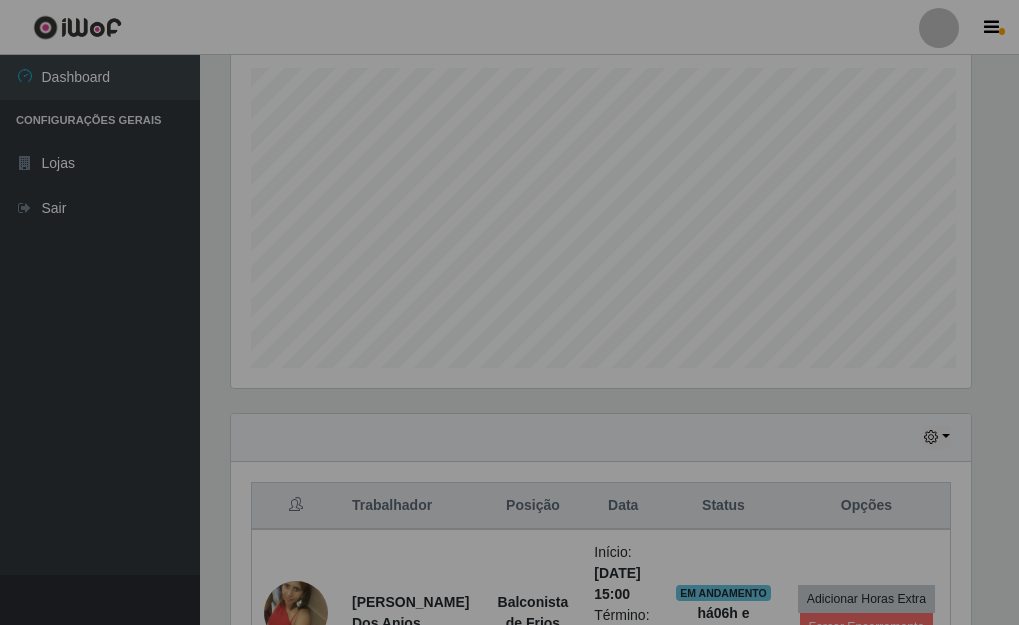 scroll, scrollTop: 999585, scrollLeft: 999243, axis: both 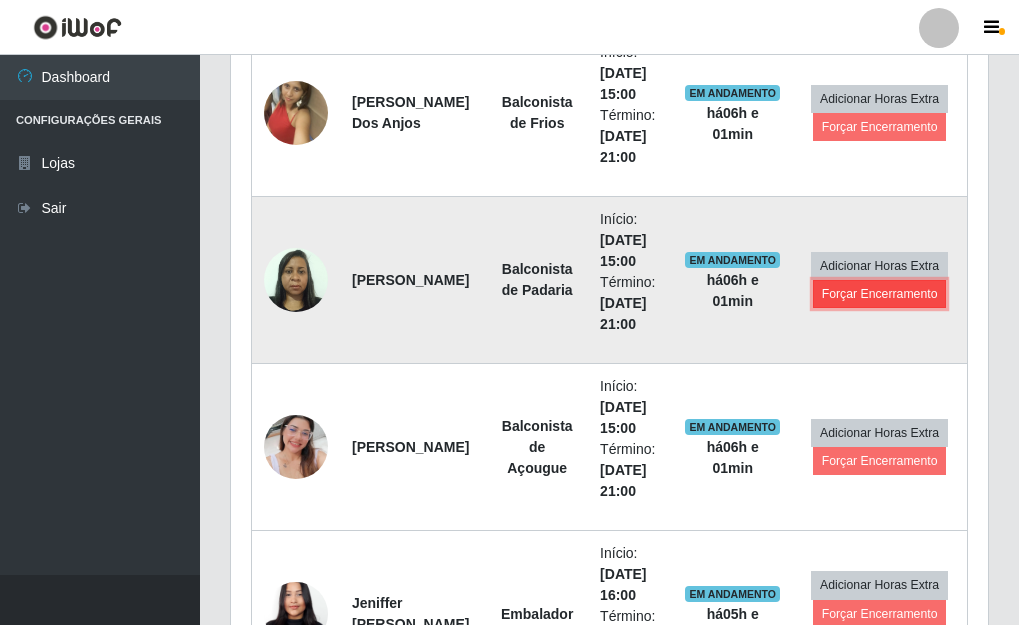 click on "Forçar Encerramento" at bounding box center (880, 294) 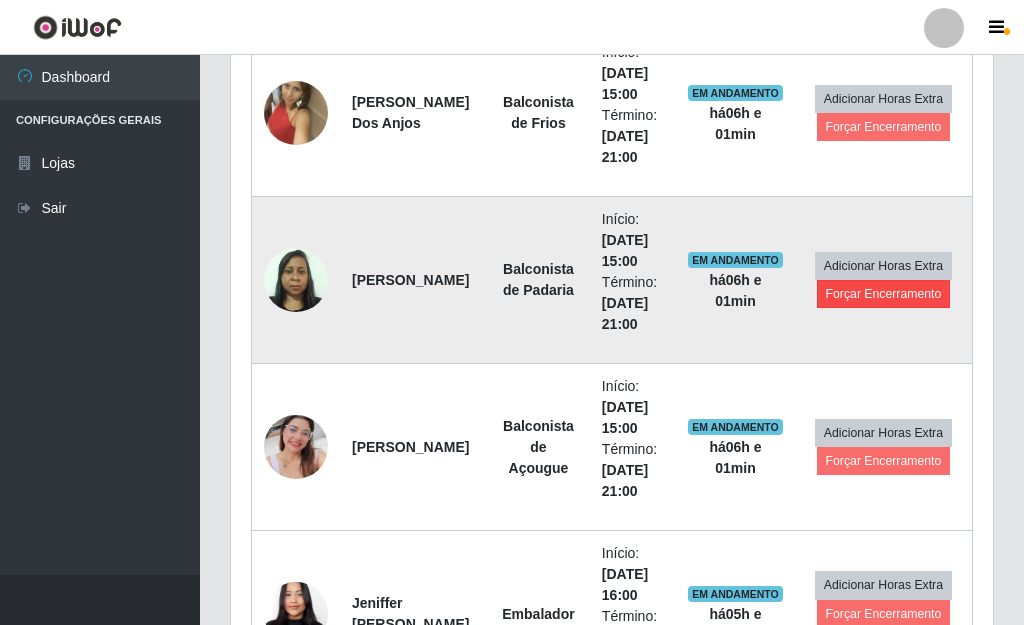 scroll, scrollTop: 999585, scrollLeft: 999255, axis: both 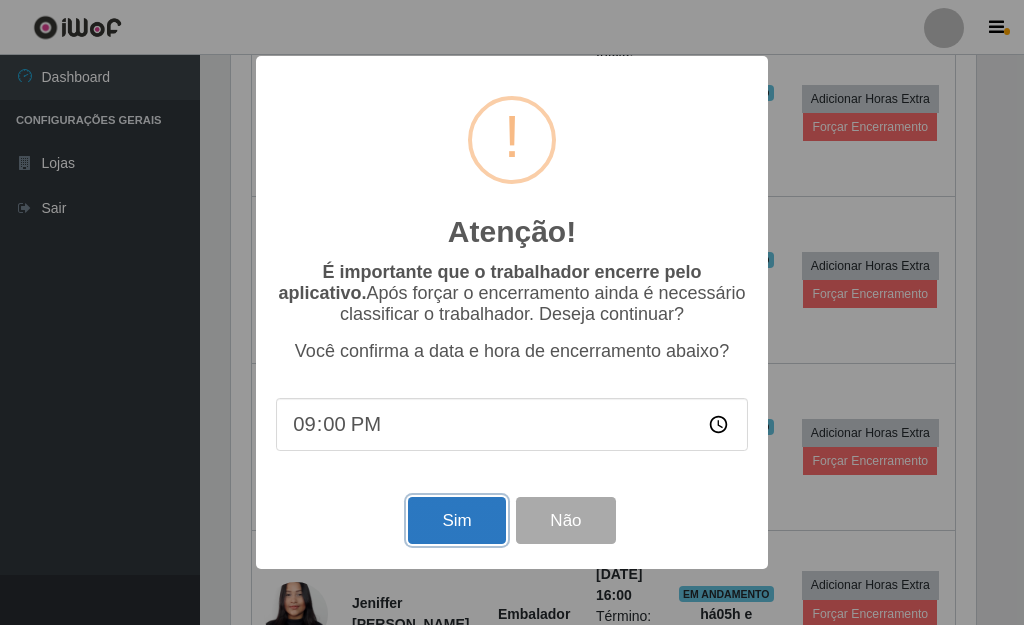 click on "Sim" at bounding box center (456, 520) 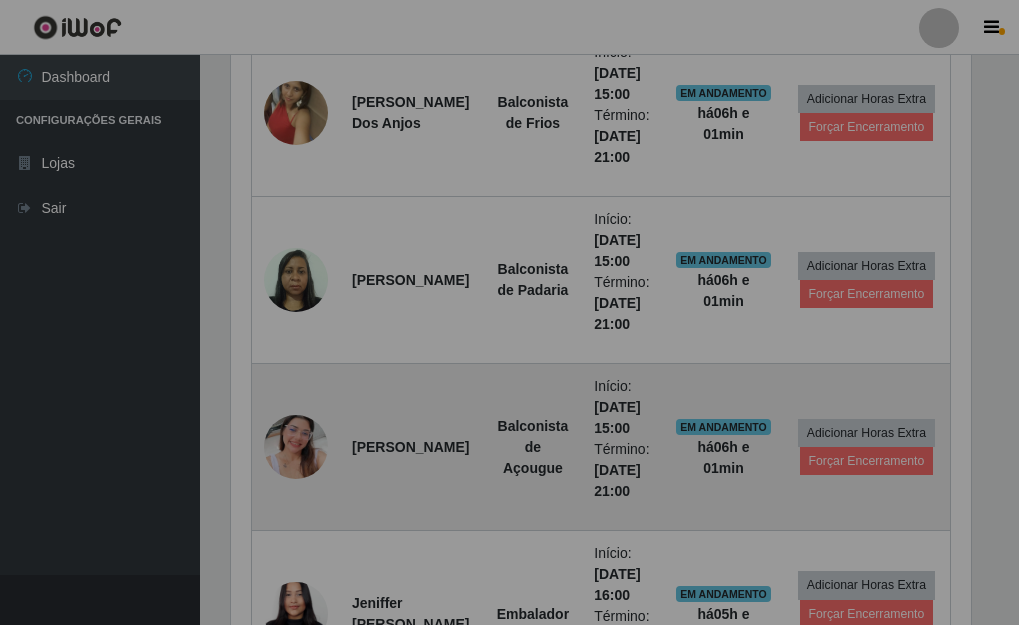 scroll, scrollTop: 999585, scrollLeft: 999243, axis: both 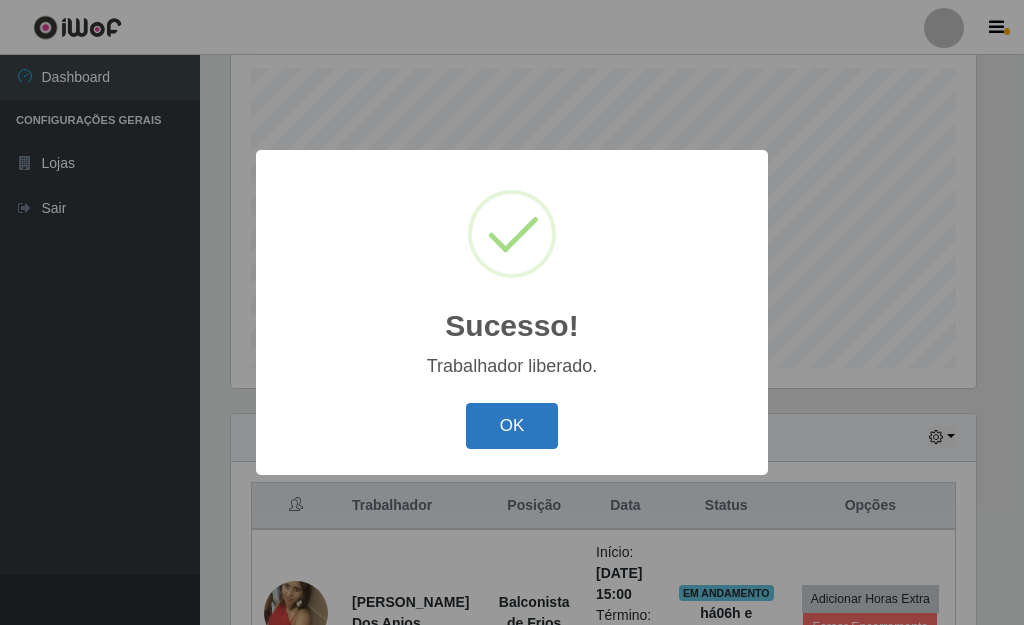 drag, startPoint x: 509, startPoint y: 438, endPoint x: 498, endPoint y: 432, distance: 12.529964 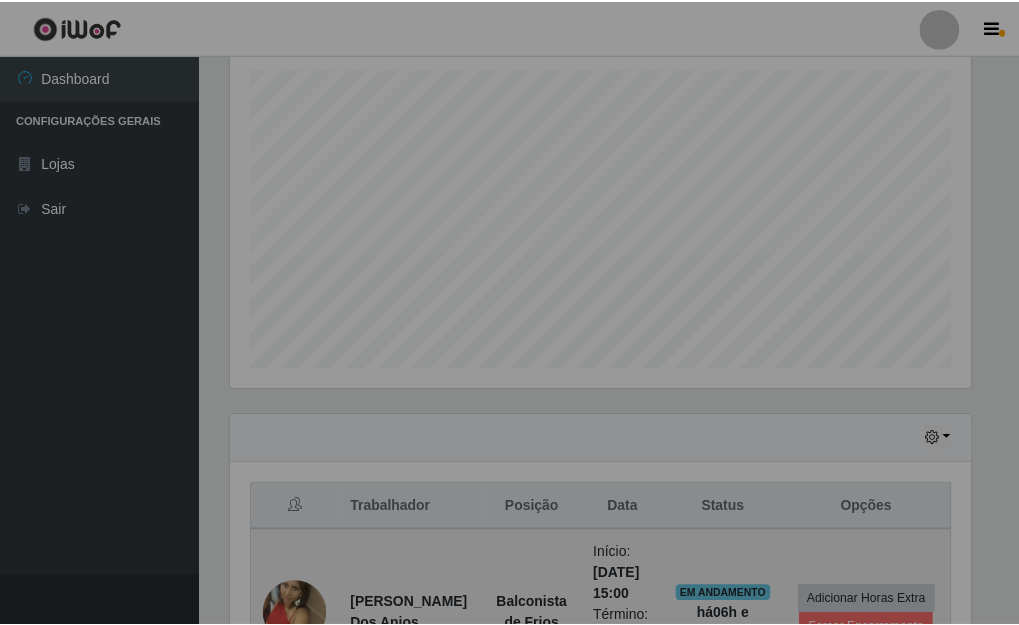 scroll, scrollTop: 999585, scrollLeft: 999243, axis: both 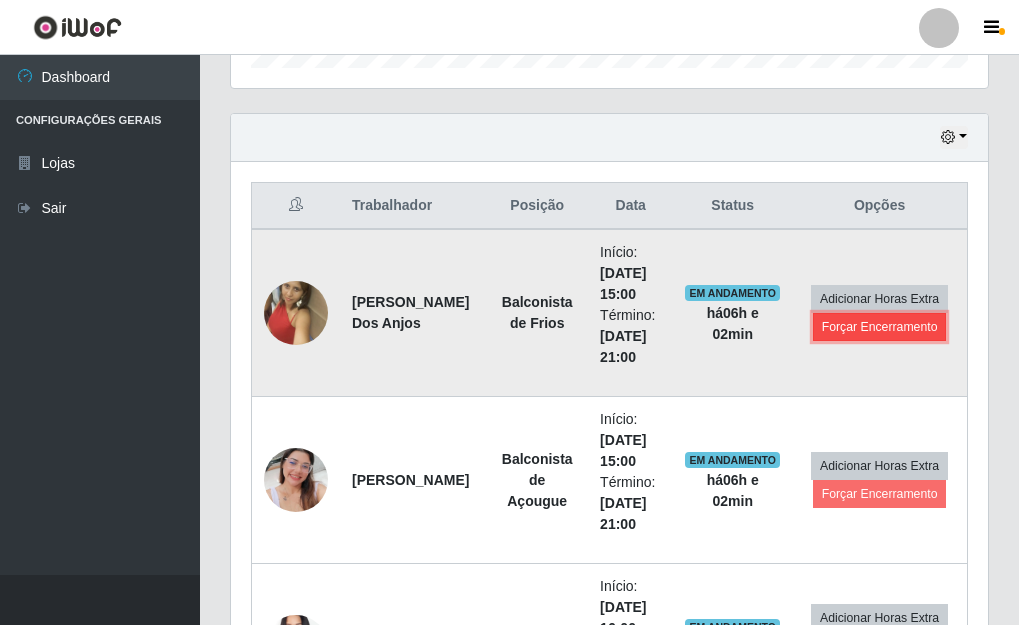 click on "Forçar Encerramento" at bounding box center [880, 327] 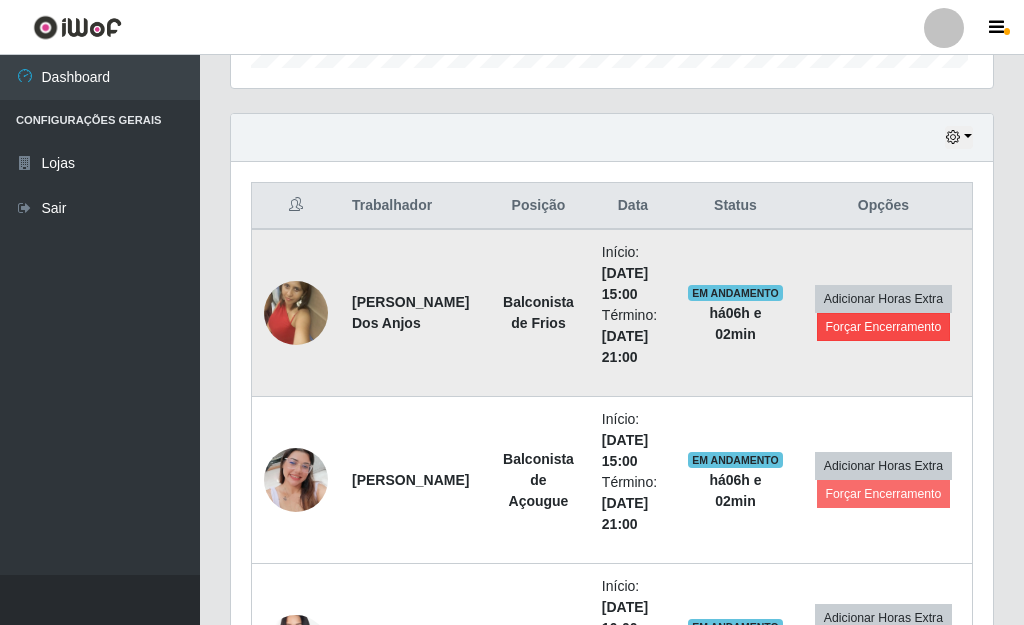 scroll, scrollTop: 999585, scrollLeft: 999255, axis: both 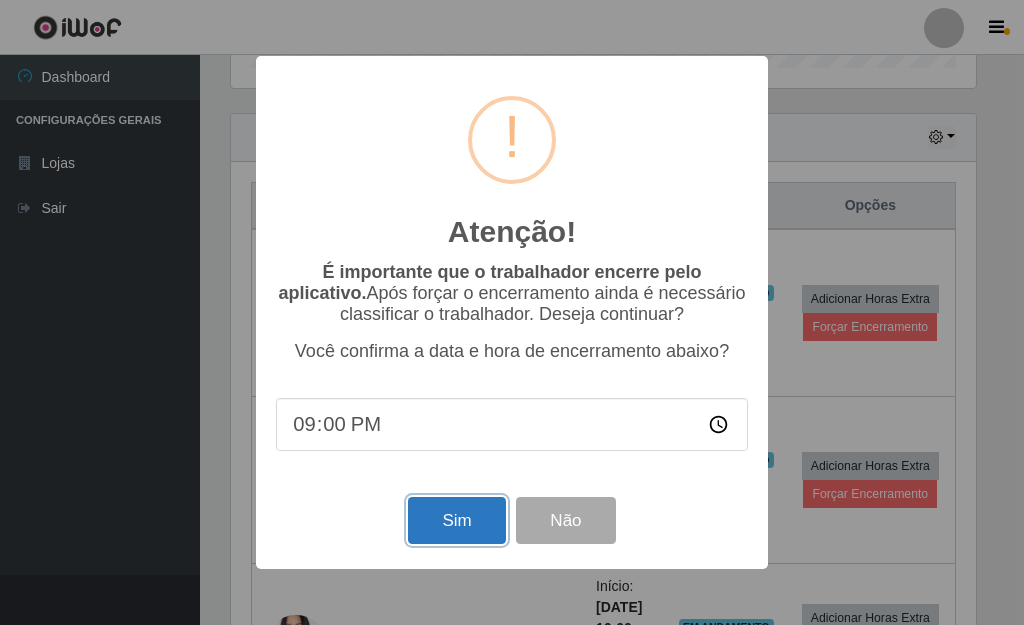 click on "Sim" at bounding box center (456, 520) 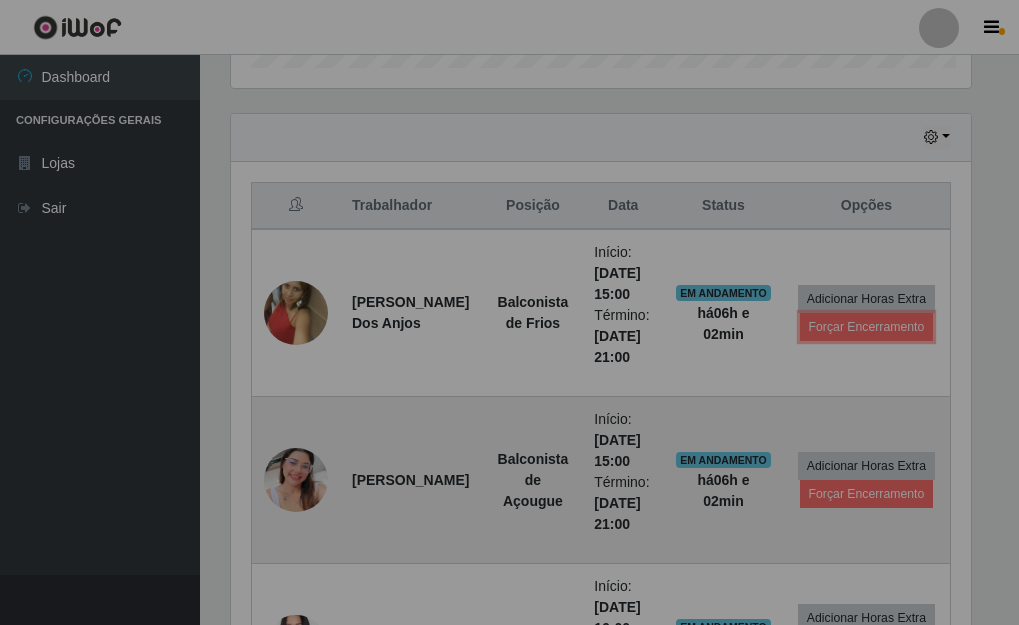 scroll, scrollTop: 999585, scrollLeft: 999243, axis: both 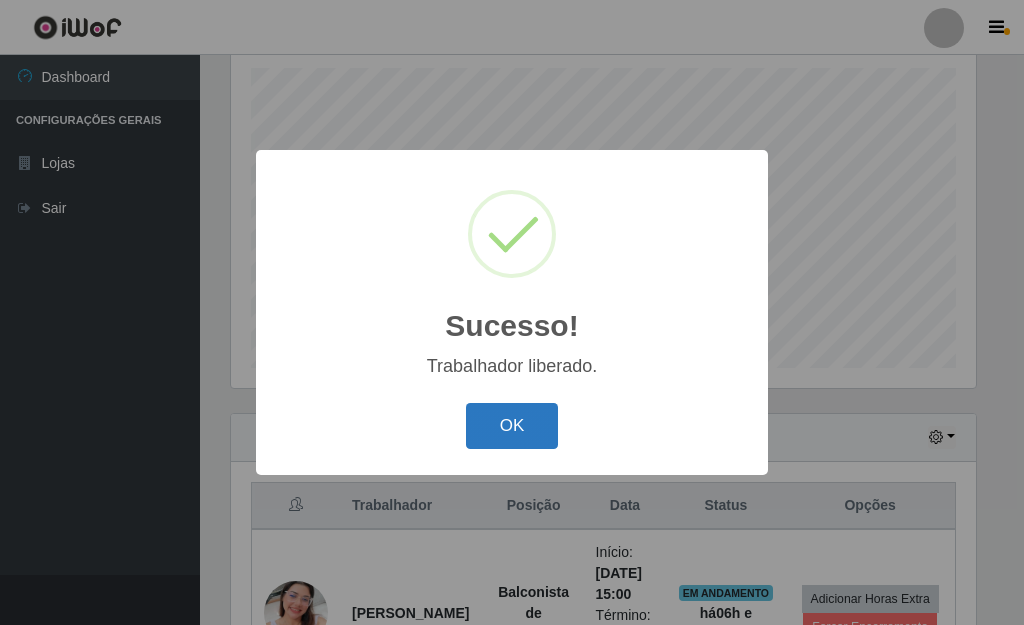 click on "OK" at bounding box center (512, 426) 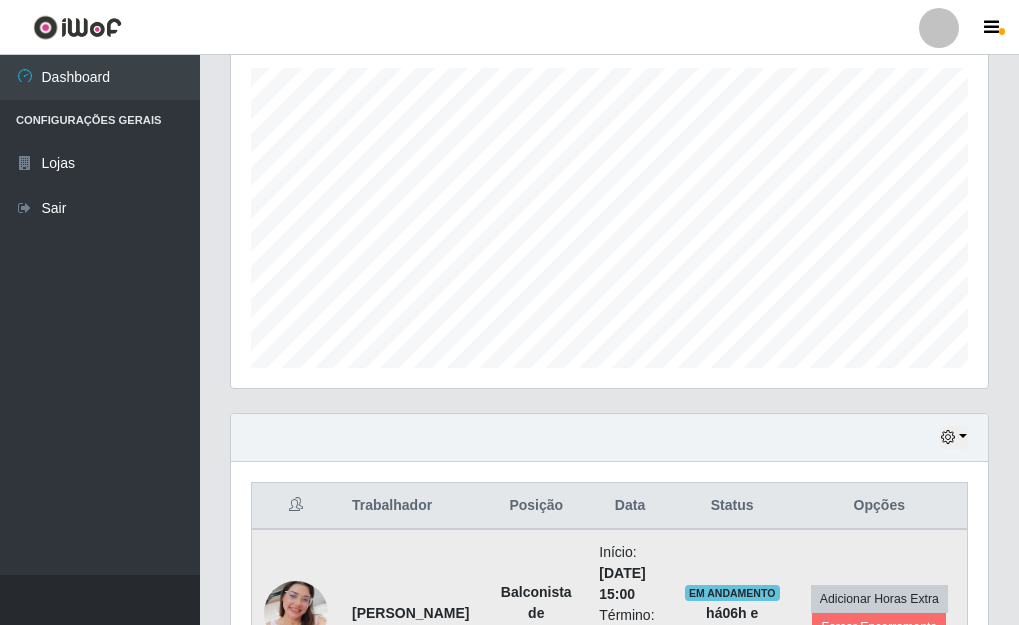 scroll, scrollTop: 999585, scrollLeft: 999243, axis: both 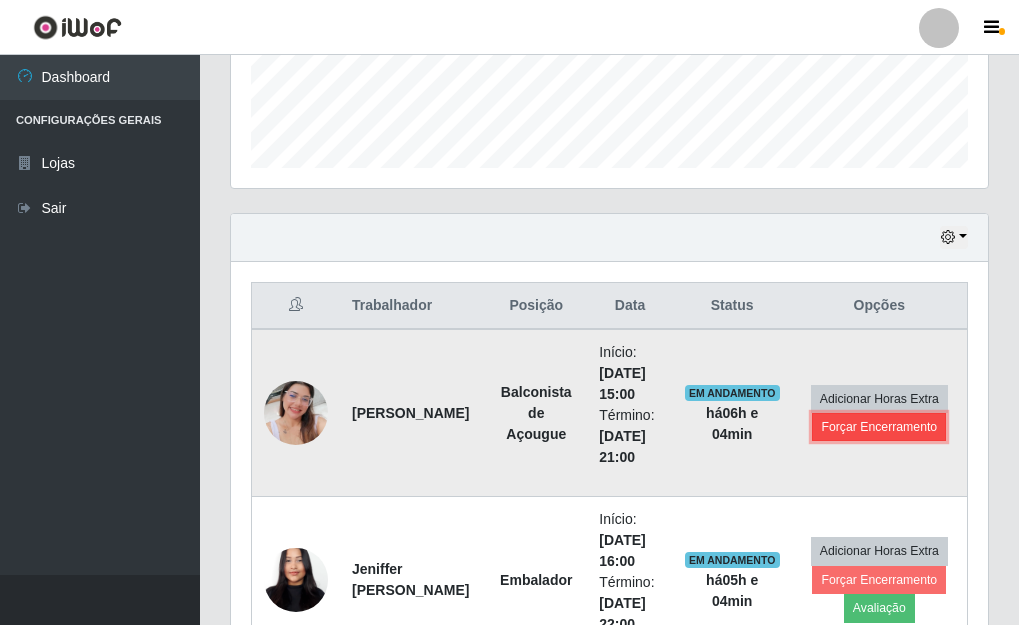 click on "Forçar Encerramento" at bounding box center [879, 427] 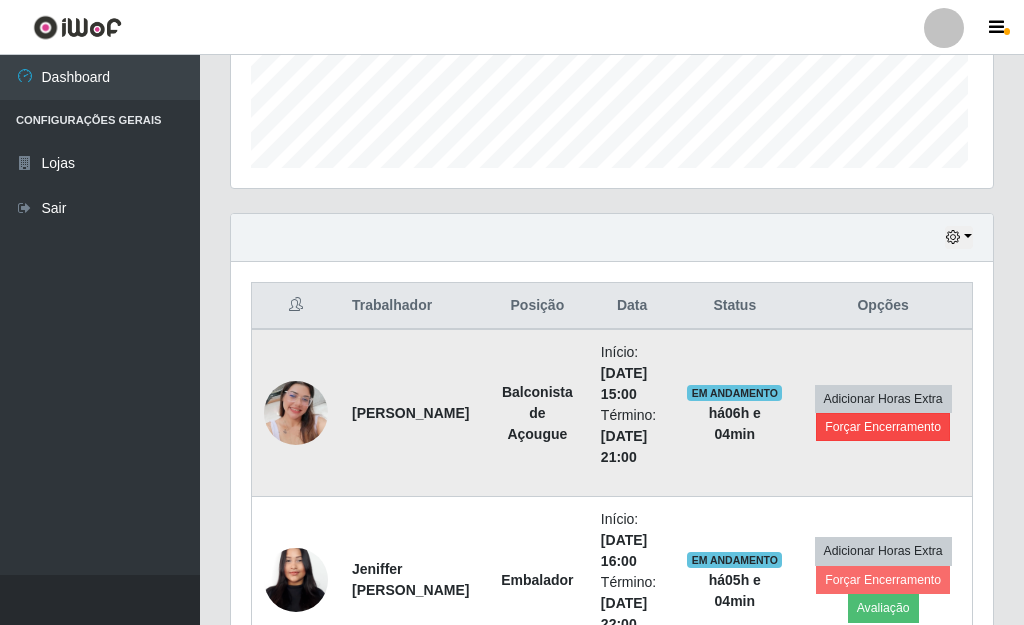scroll, scrollTop: 999585, scrollLeft: 999255, axis: both 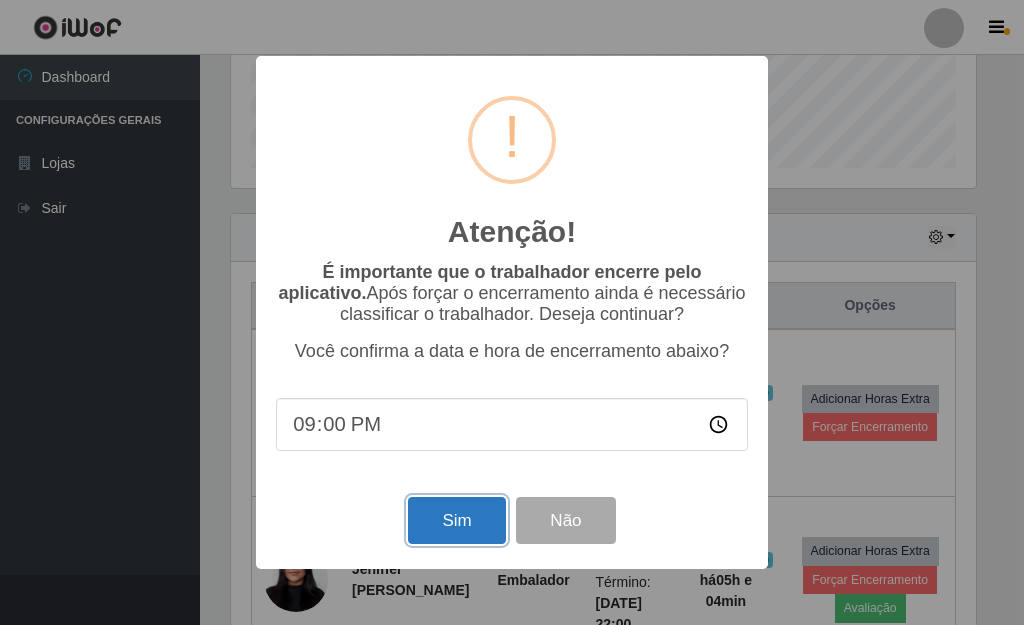 click on "Sim" at bounding box center (456, 520) 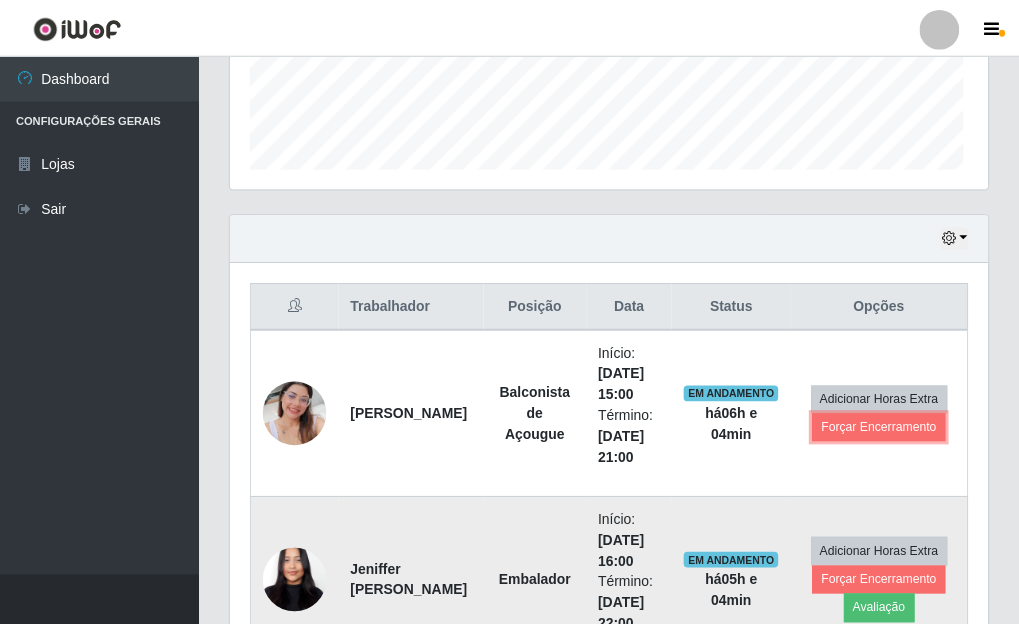 scroll, scrollTop: 999585, scrollLeft: 999243, axis: both 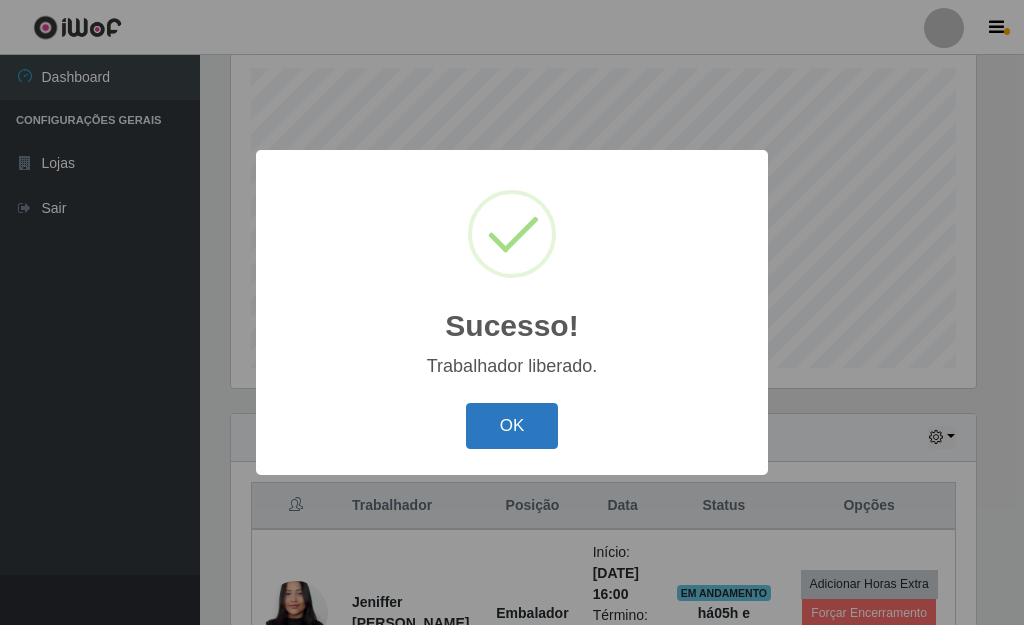 click on "OK" at bounding box center [512, 426] 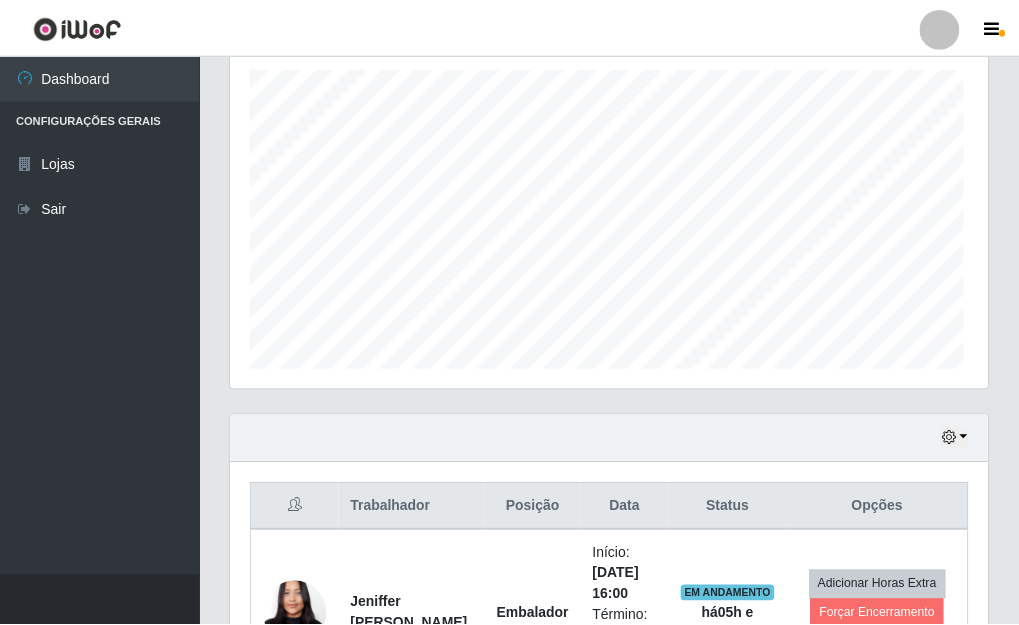 scroll, scrollTop: 999585, scrollLeft: 999243, axis: both 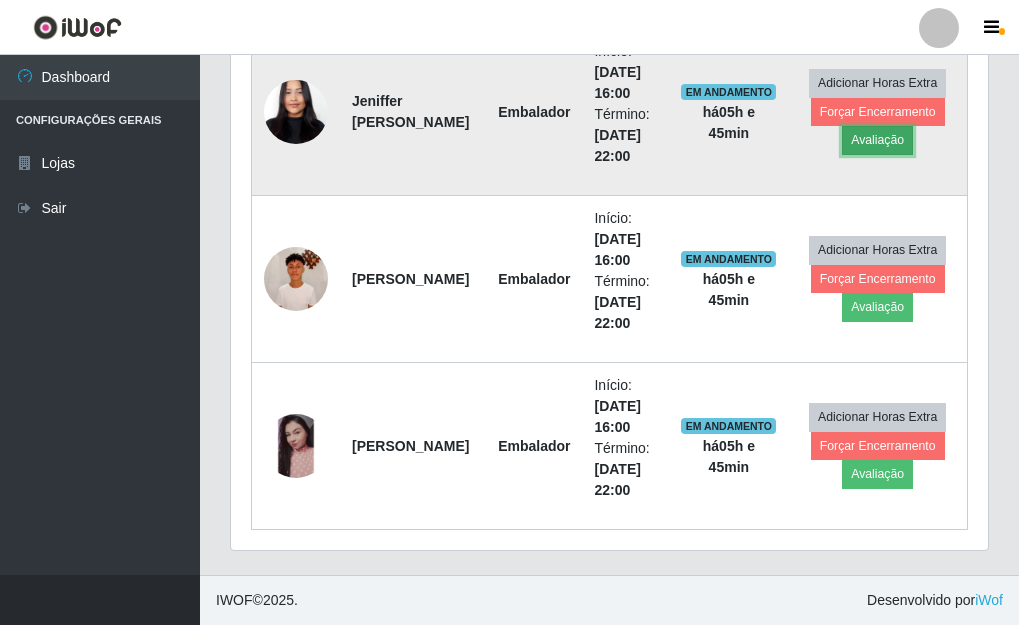 click on "Avaliação" at bounding box center (877, 140) 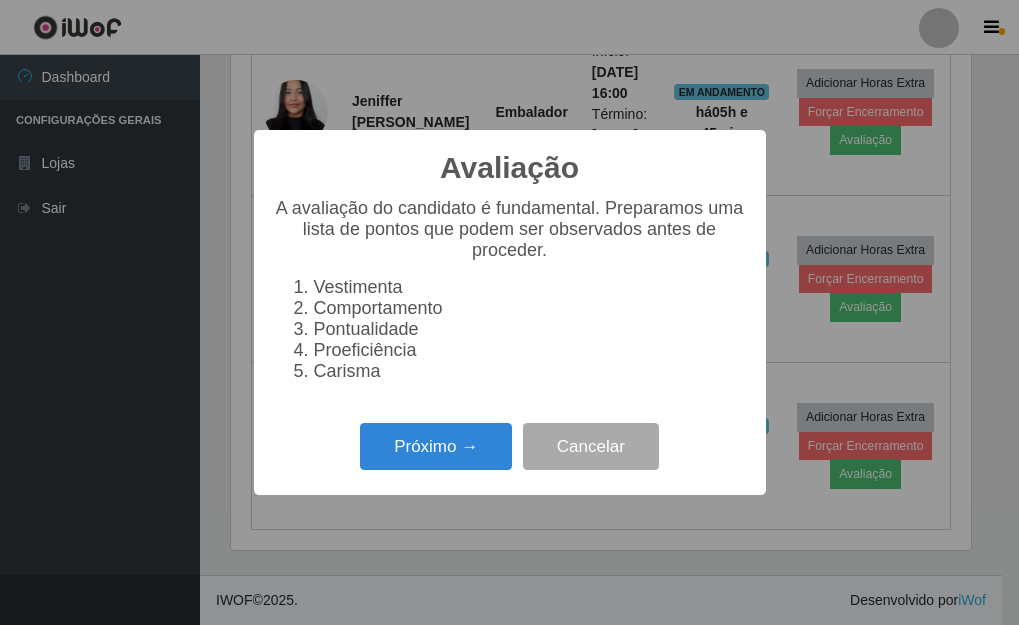 scroll, scrollTop: 999585, scrollLeft: 999255, axis: both 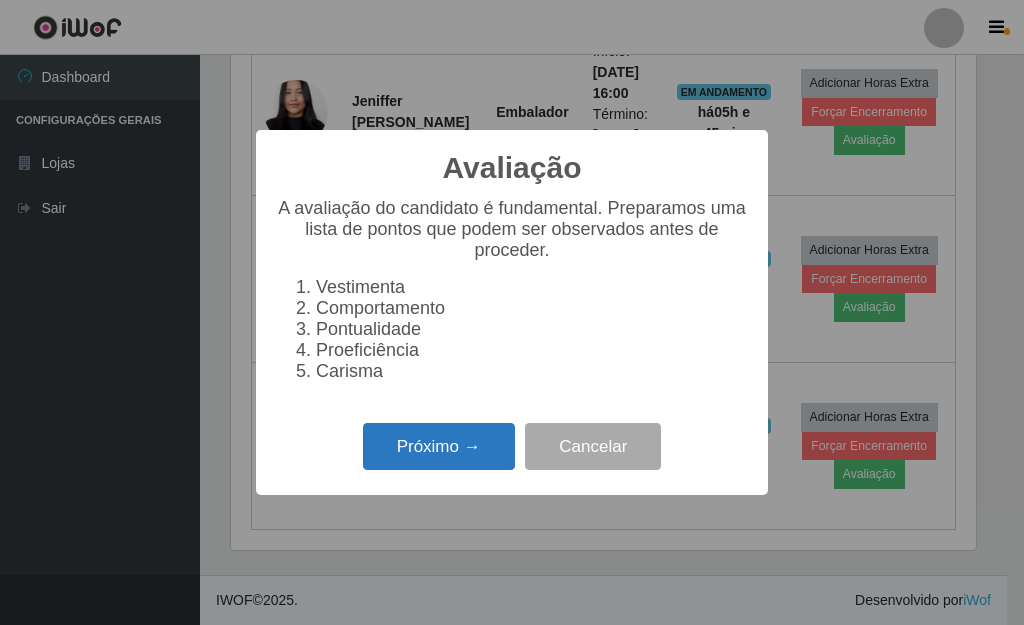 click on "Próximo →" at bounding box center (439, 446) 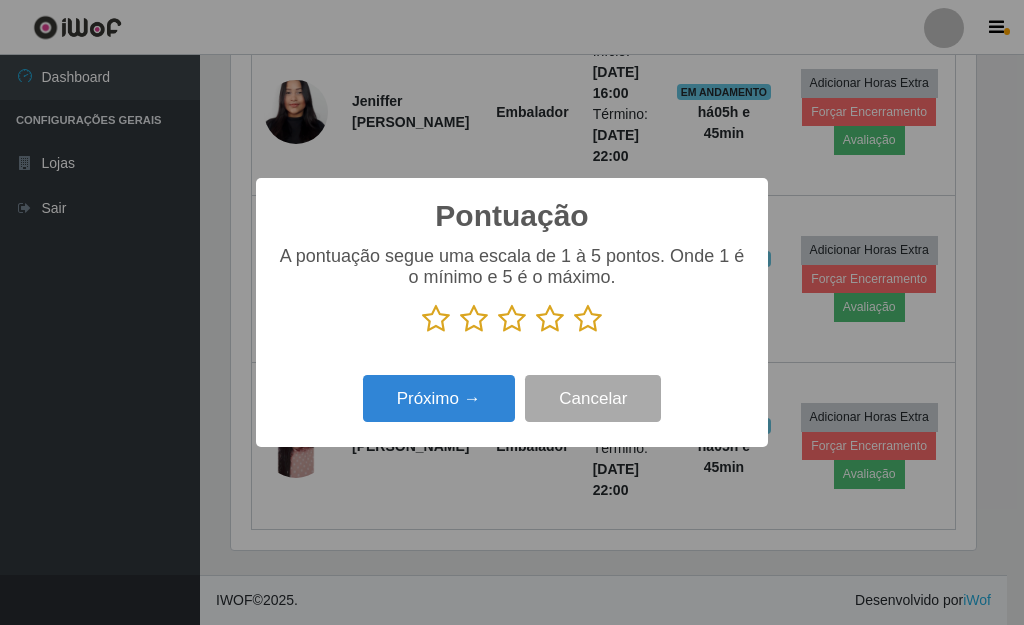 click at bounding box center (588, 319) 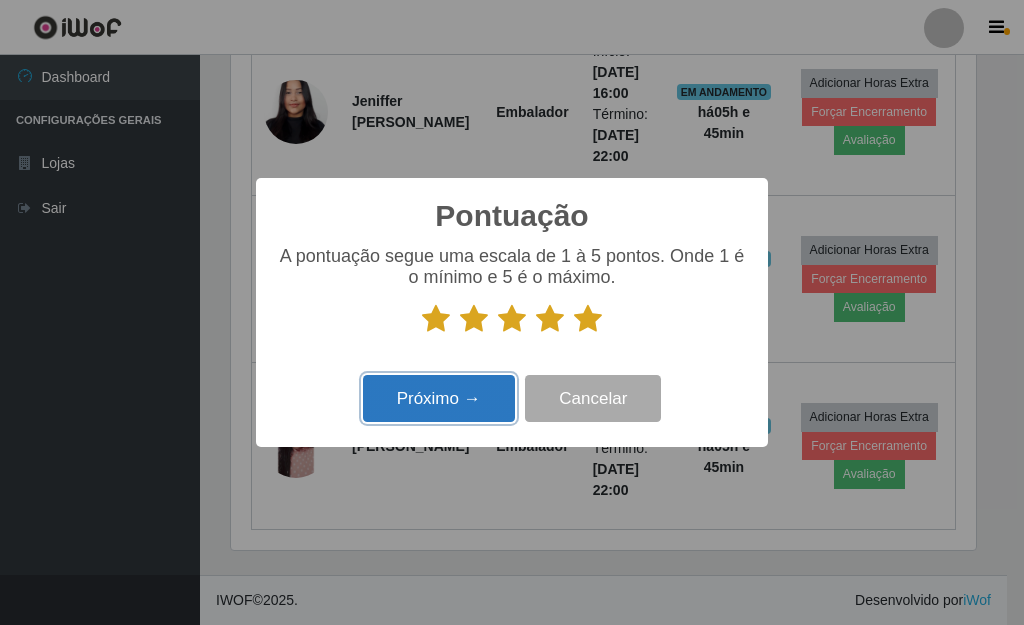 click on "Próximo →" at bounding box center [439, 398] 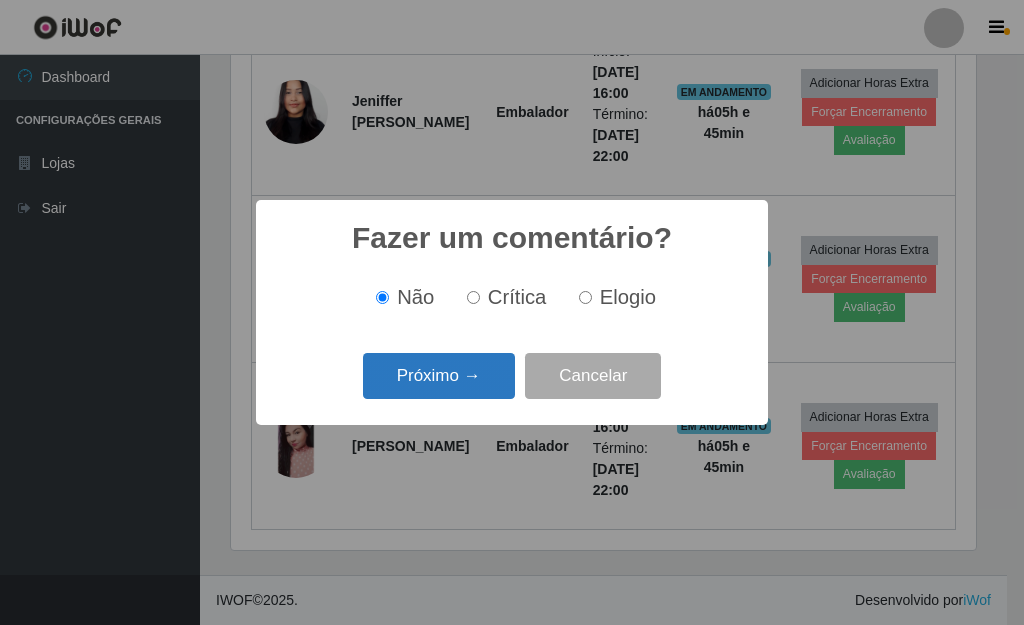 click on "Próximo →" at bounding box center (439, 376) 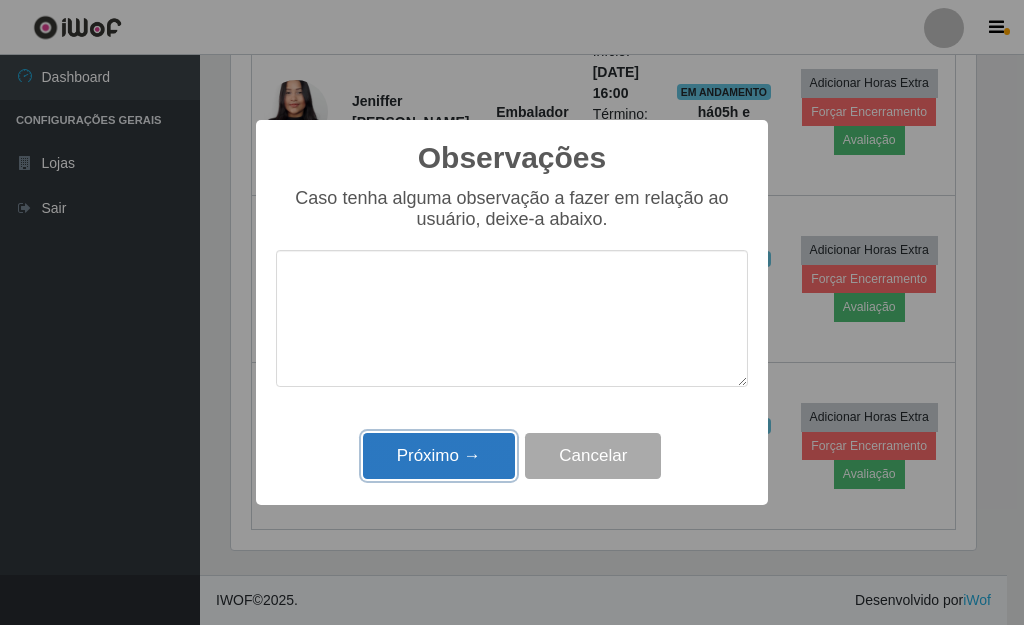 drag, startPoint x: 453, startPoint y: 445, endPoint x: 504, endPoint y: 437, distance: 51.62364 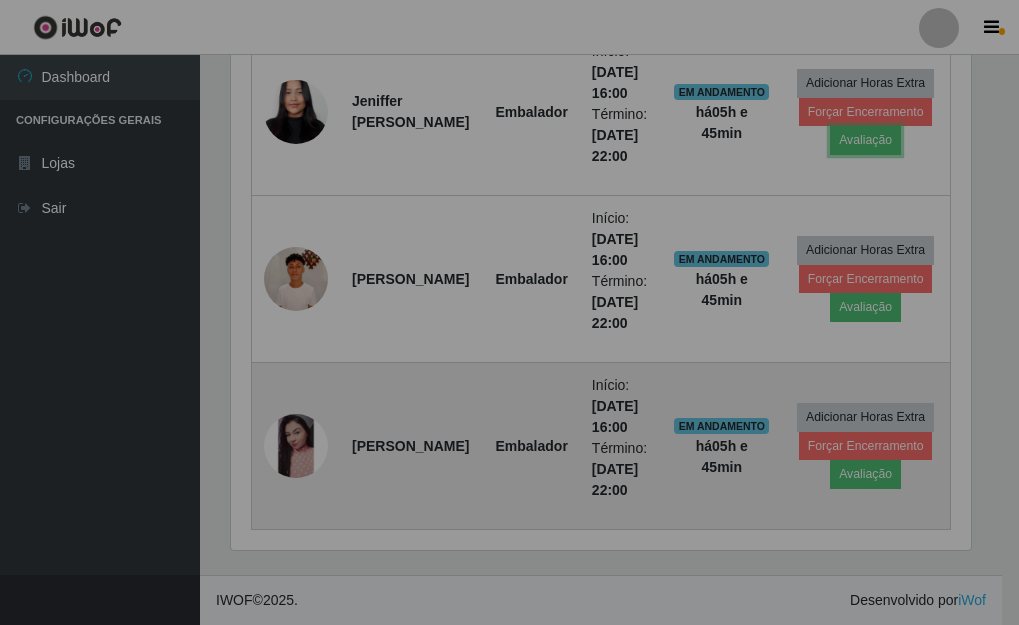 scroll, scrollTop: 999585, scrollLeft: 999243, axis: both 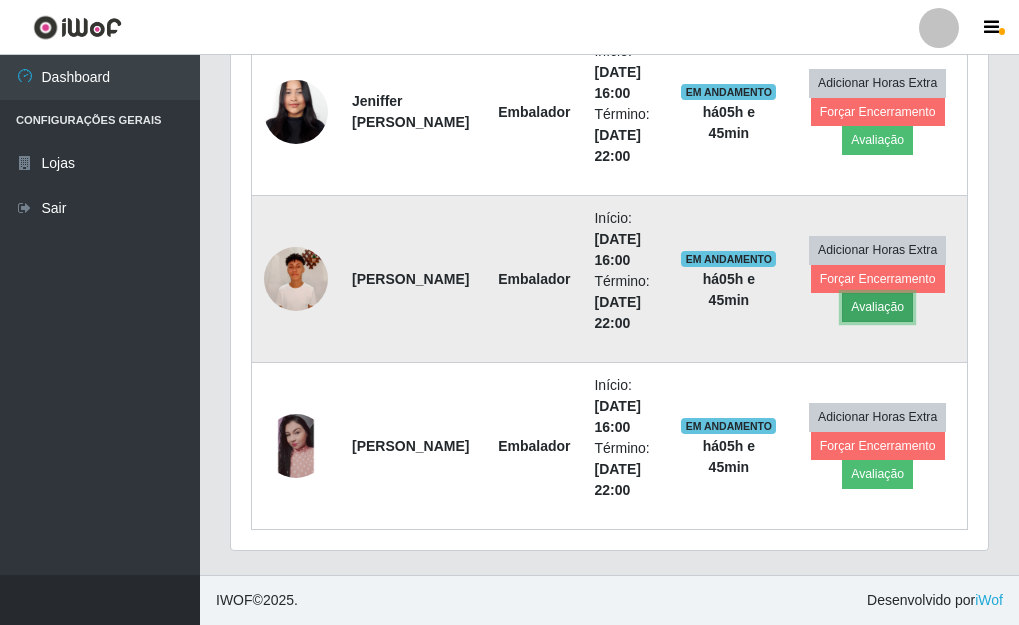 click on "Avaliação" at bounding box center (877, 307) 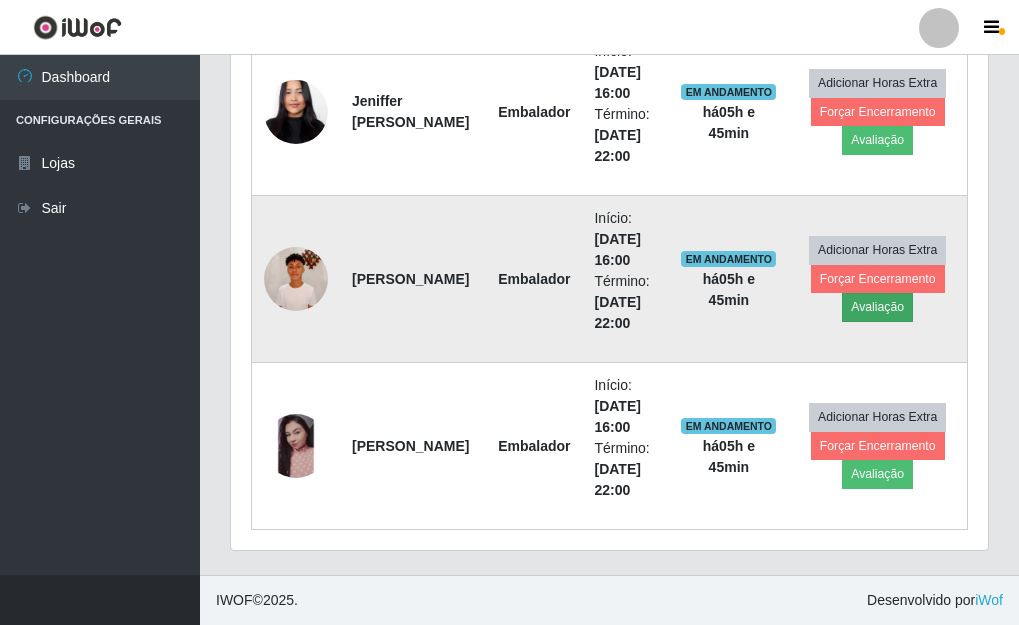 scroll, scrollTop: 999585, scrollLeft: 999255, axis: both 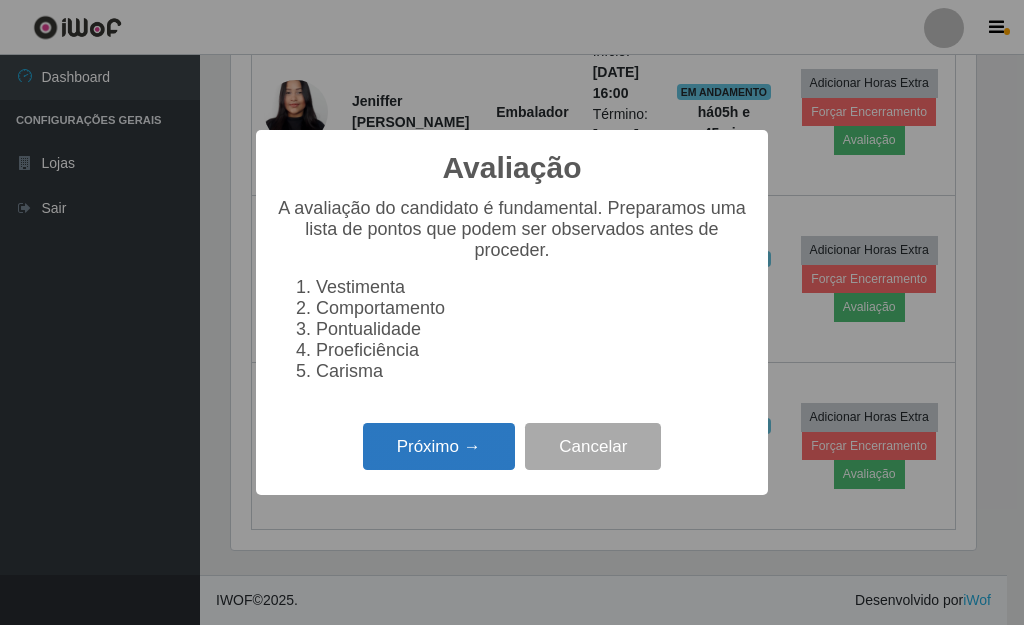 click on "Próximo →" at bounding box center [439, 446] 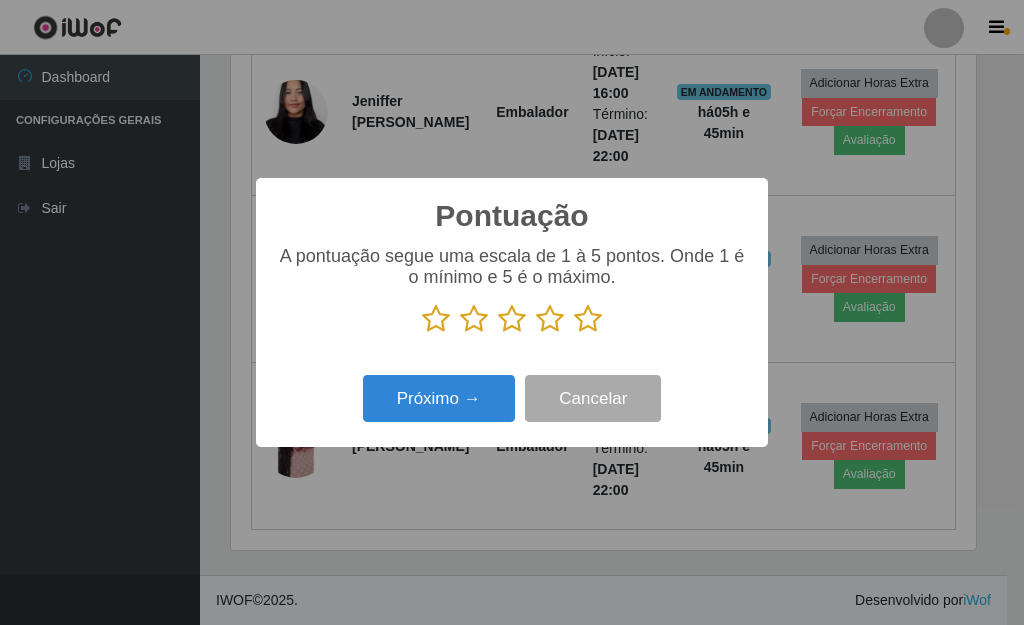 click at bounding box center [588, 319] 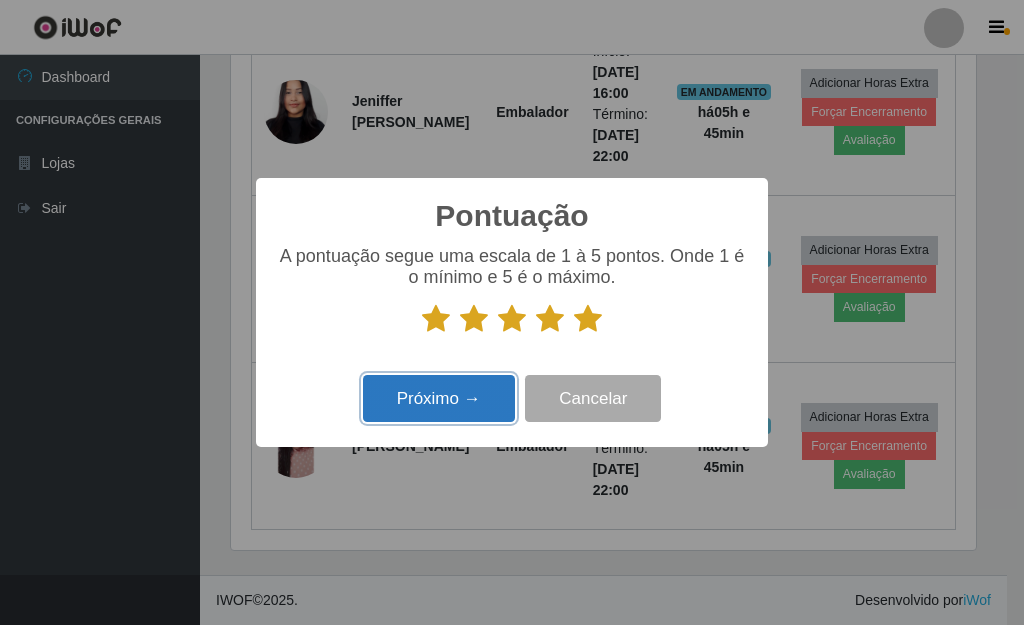 click on "Próximo →" at bounding box center [439, 398] 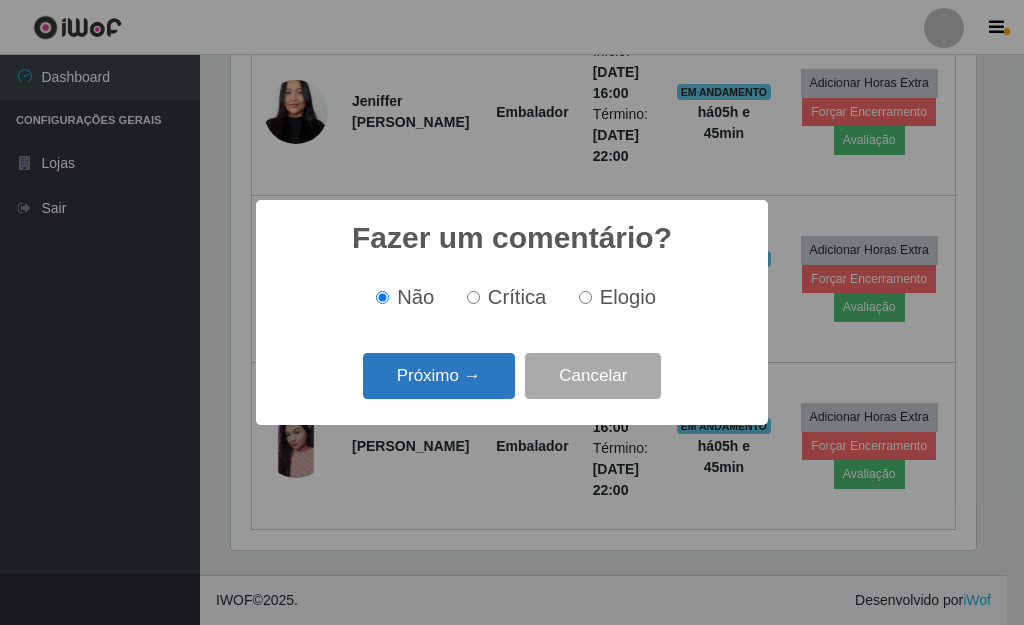 click on "Próximo →" at bounding box center (439, 376) 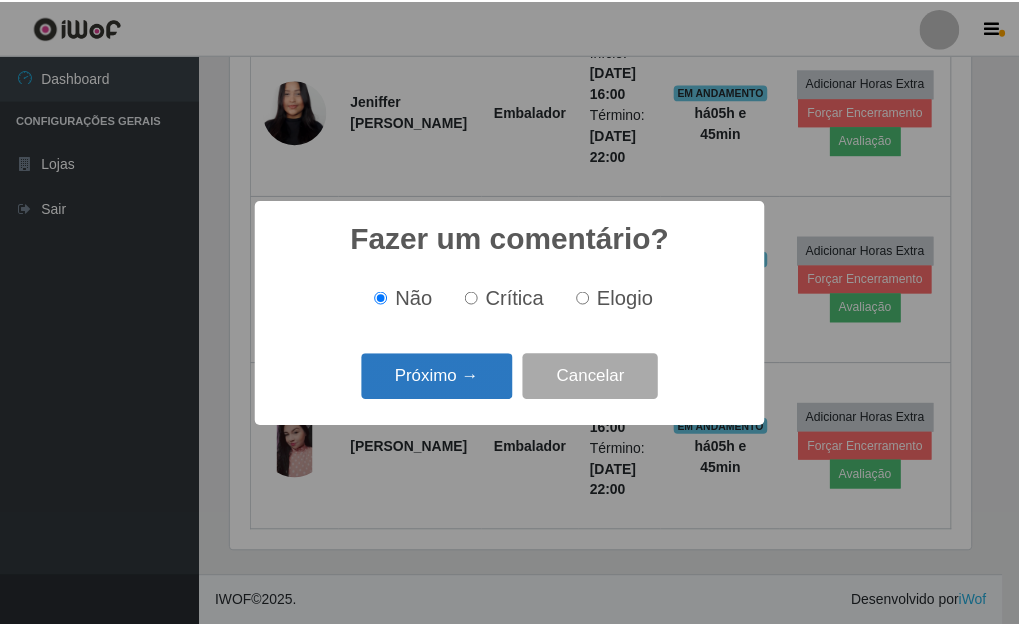 scroll, scrollTop: 999585, scrollLeft: 999255, axis: both 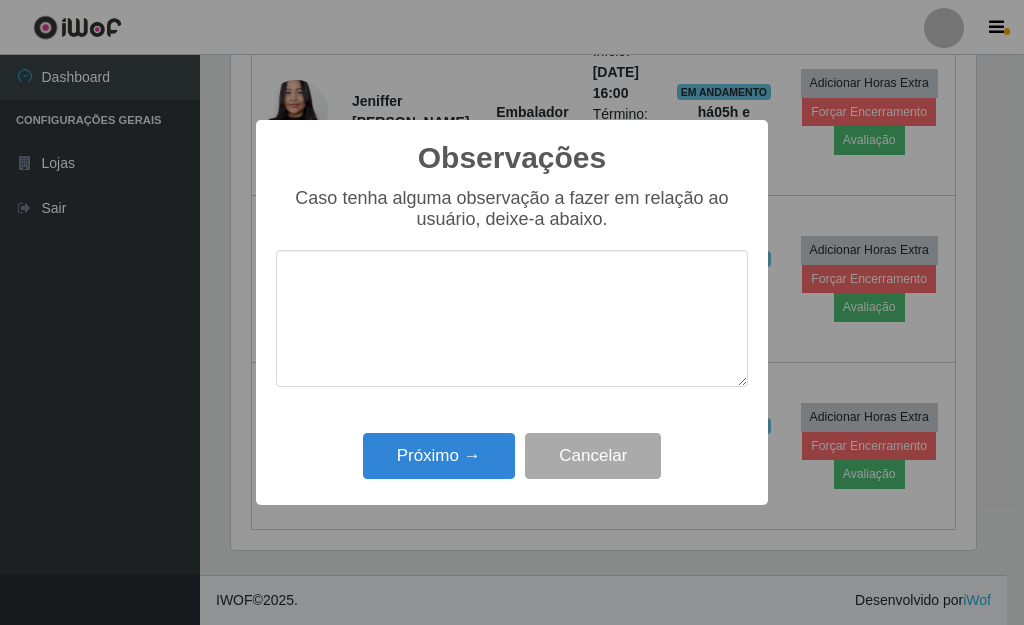 click on "Observações × Caso tenha alguma observação a fazer em relação ao usuário, deixe-a abaixo. Próximo → Cancelar" at bounding box center [512, 312] 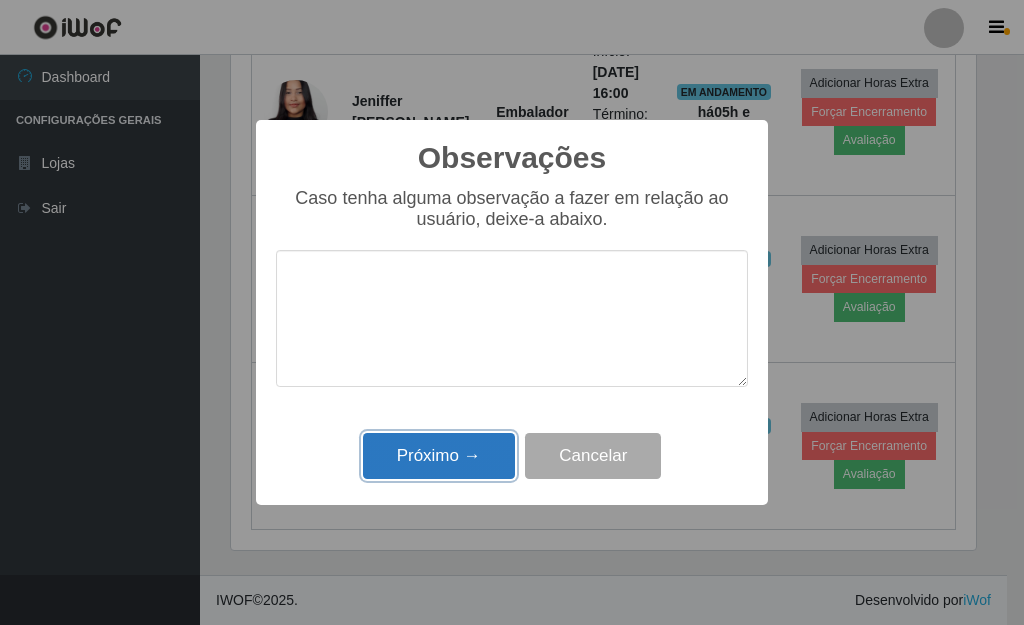 click on "Próximo →" at bounding box center [439, 456] 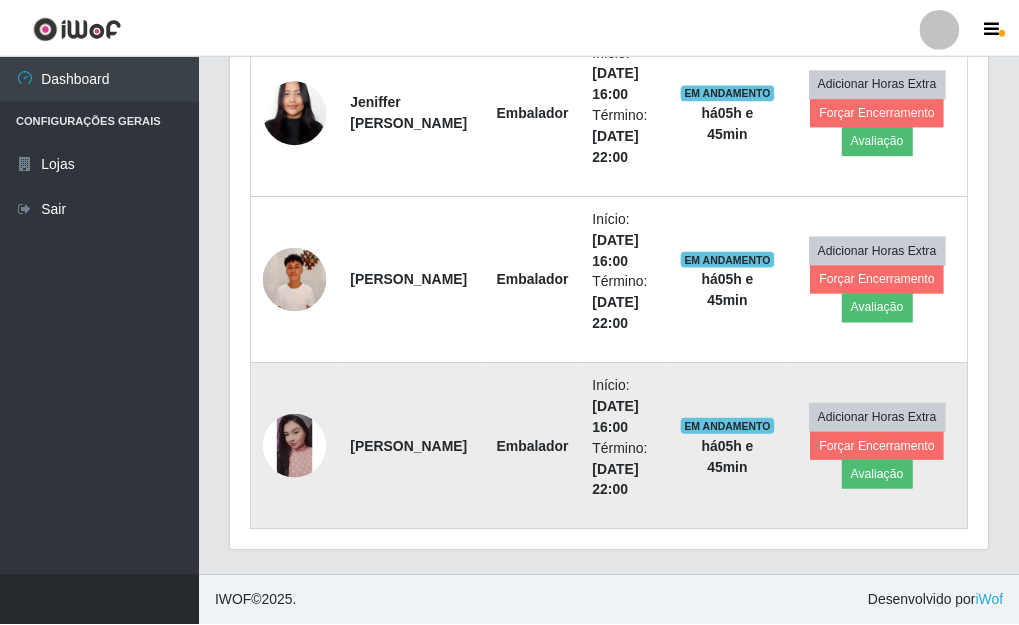 scroll, scrollTop: 999585, scrollLeft: 999243, axis: both 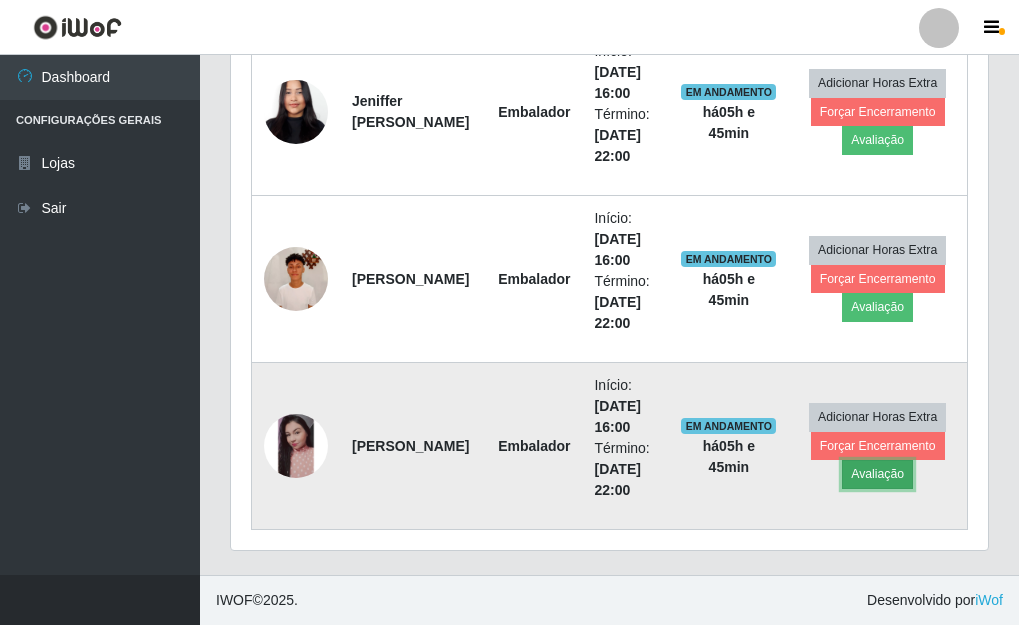 click on "Avaliação" at bounding box center [877, 474] 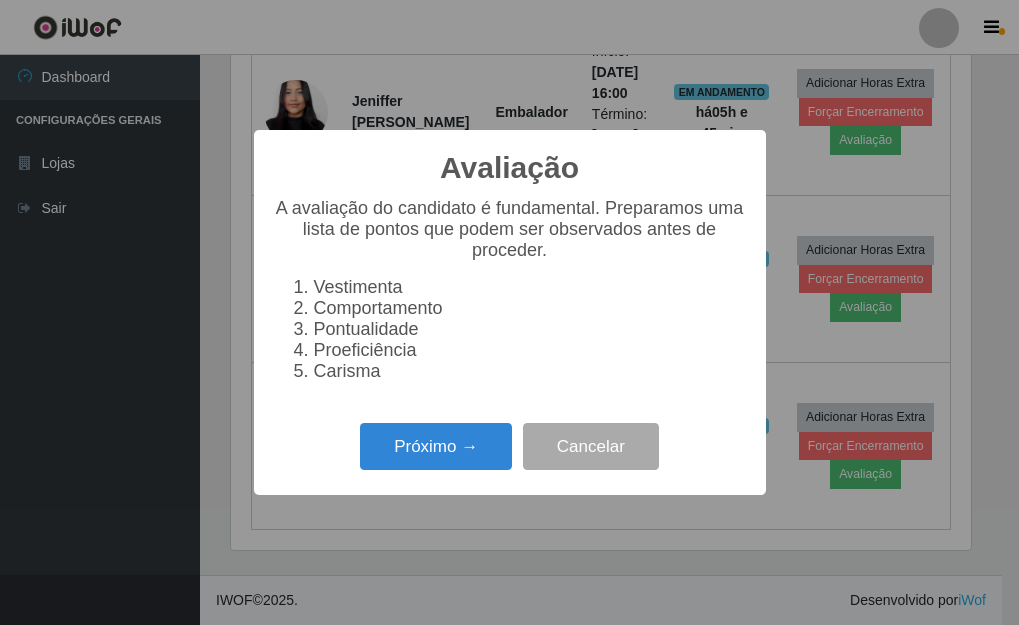 scroll, scrollTop: 999585, scrollLeft: 999255, axis: both 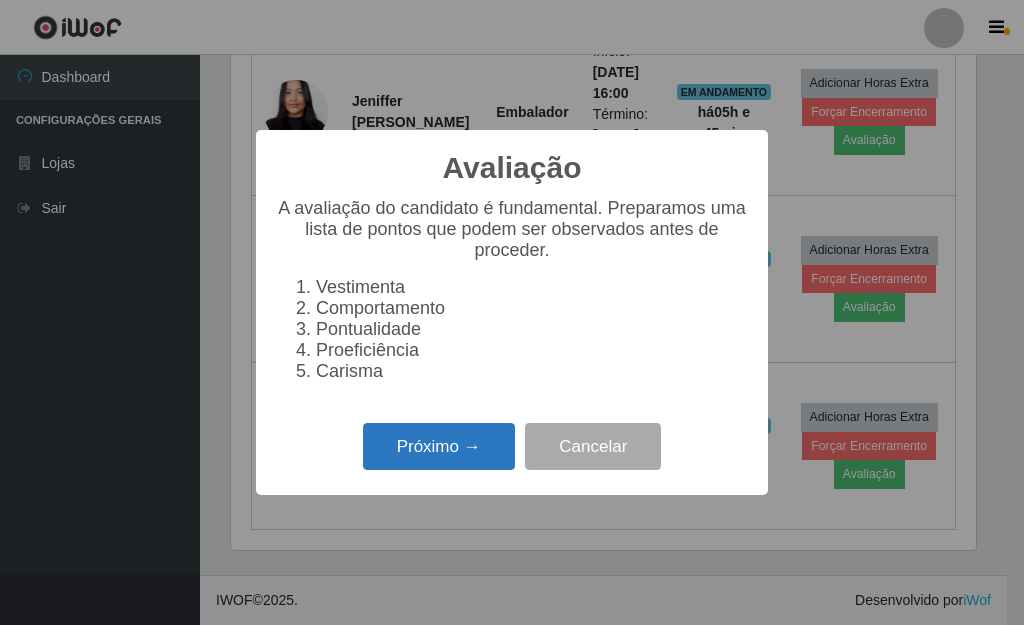 click on "Próximo →" at bounding box center (439, 446) 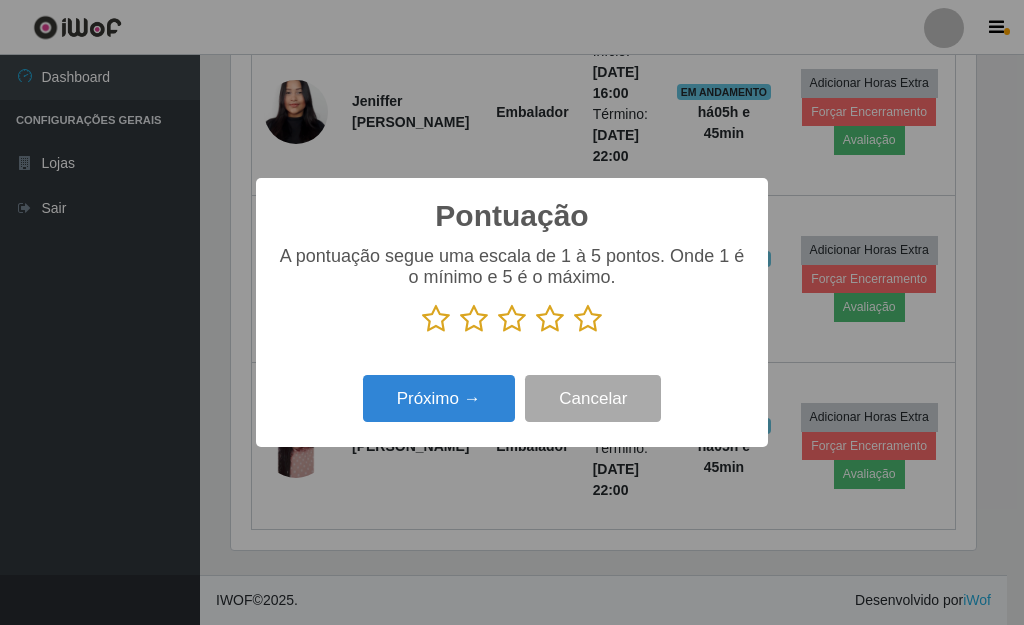click at bounding box center (588, 319) 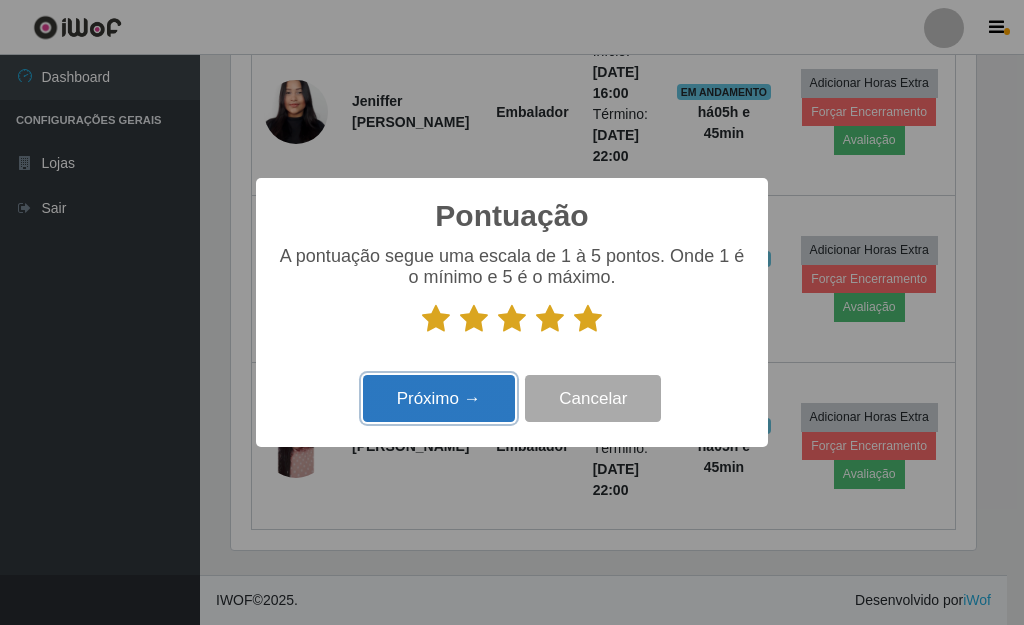 click on "Próximo →" at bounding box center (439, 398) 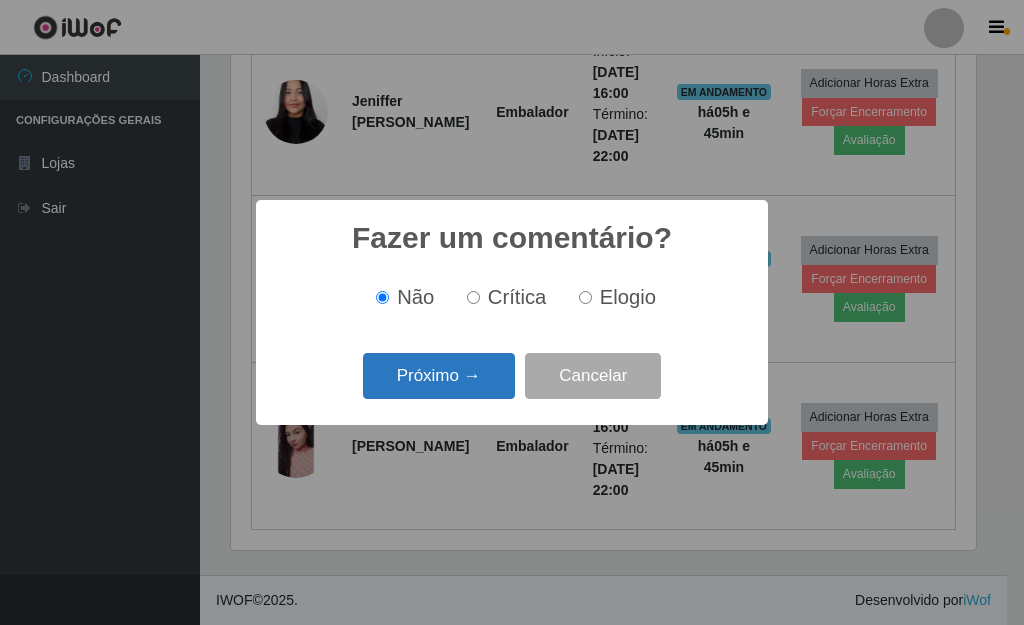 click on "Próximo →" at bounding box center (439, 376) 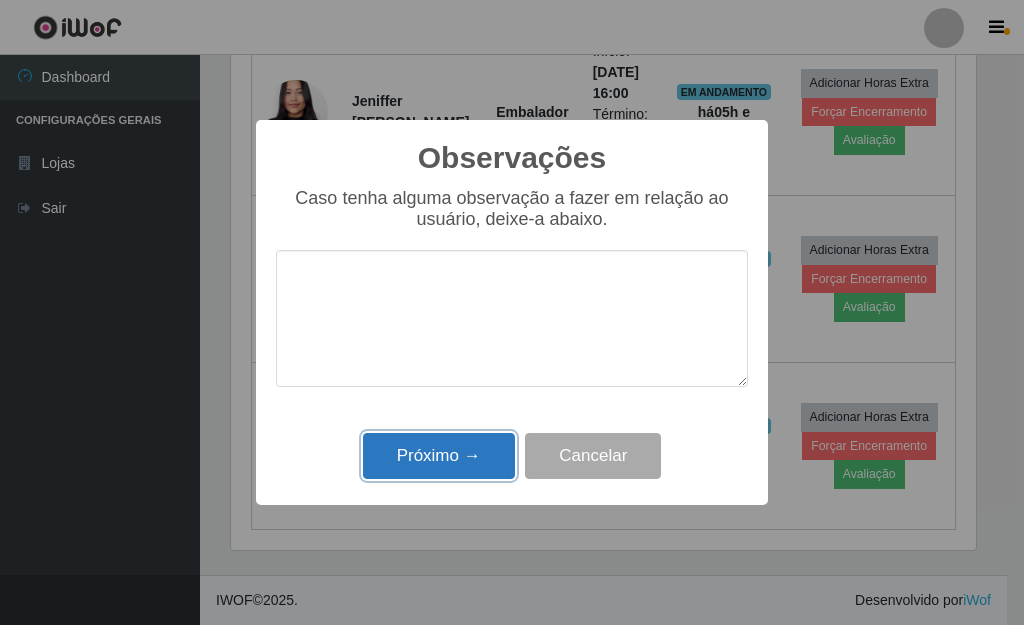 click on "Próximo →" at bounding box center (439, 456) 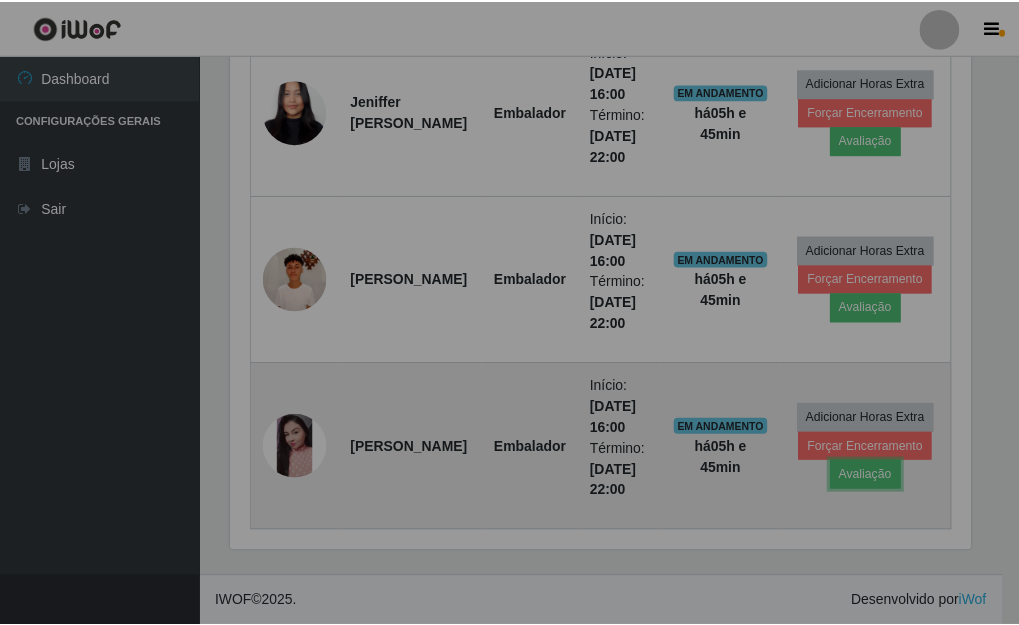 scroll, scrollTop: 999585, scrollLeft: 999243, axis: both 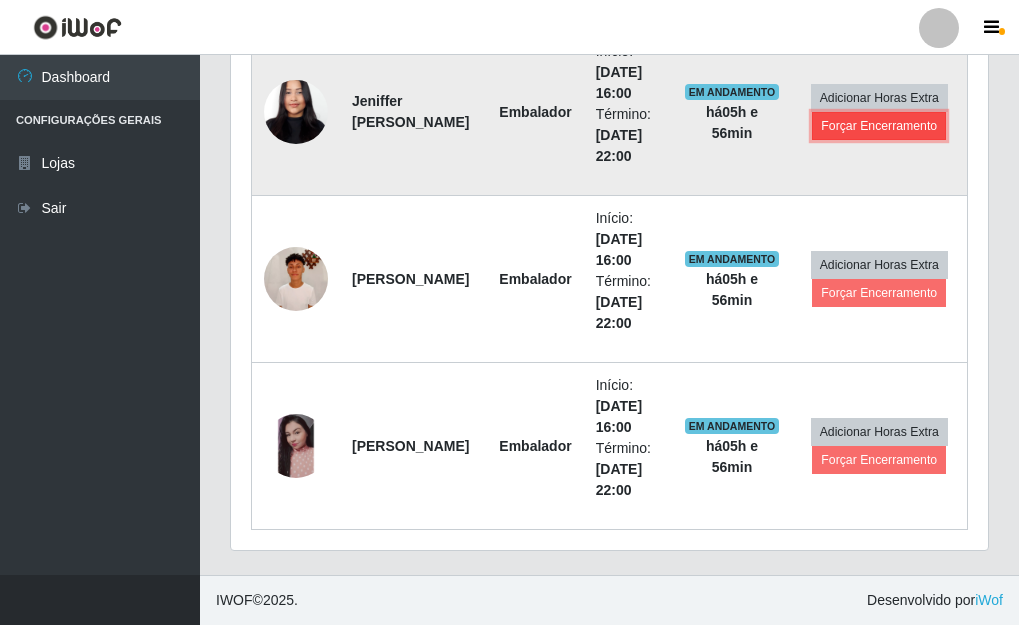 click on "Forçar Encerramento" at bounding box center [879, 126] 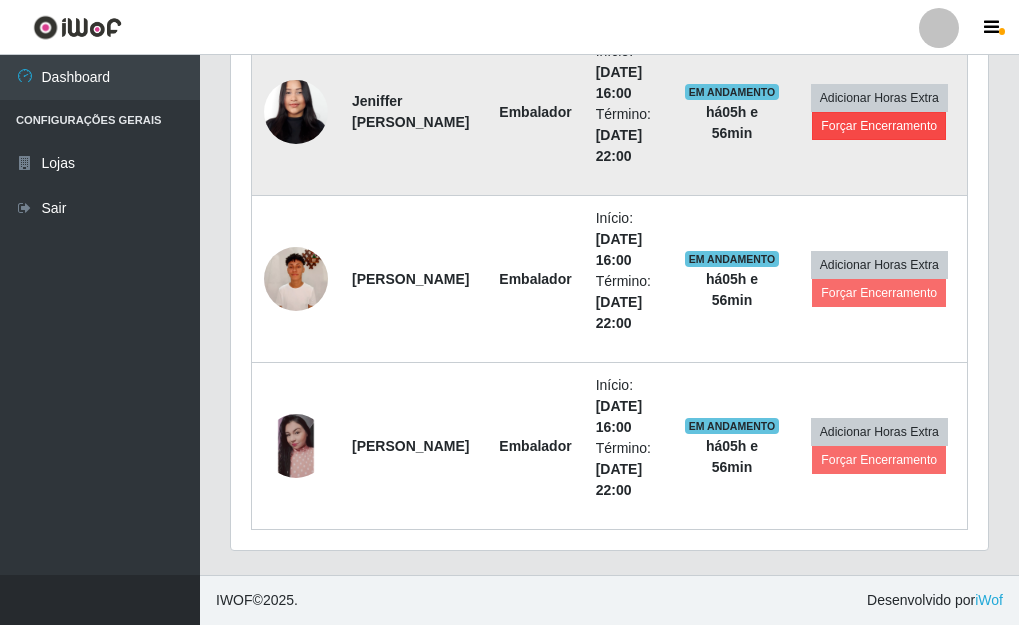 scroll, scrollTop: 999585, scrollLeft: 999255, axis: both 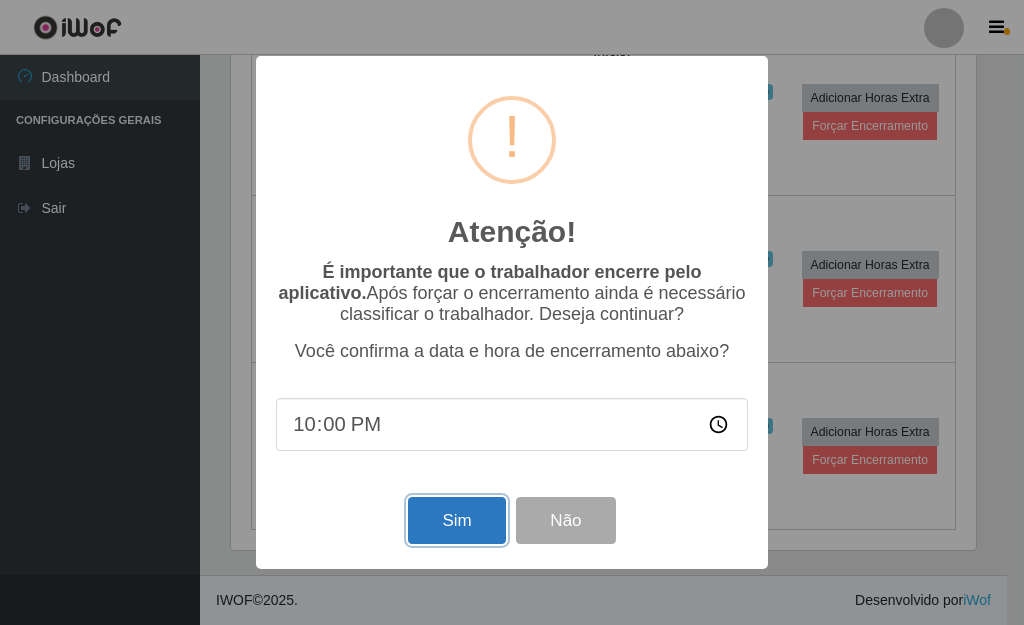 click on "Sim" at bounding box center [456, 520] 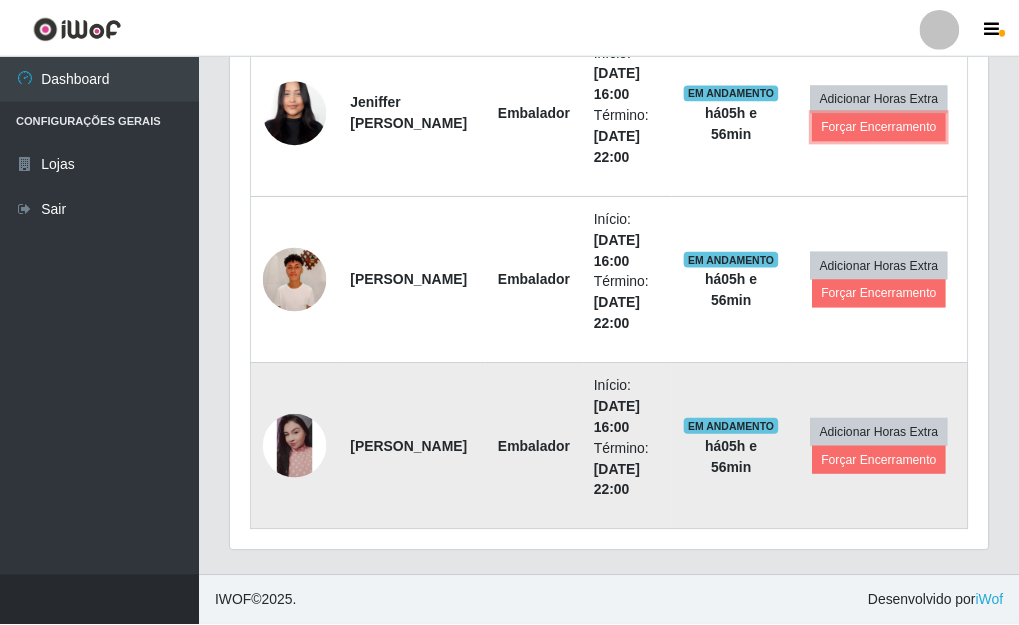 scroll, scrollTop: 999585, scrollLeft: 999243, axis: both 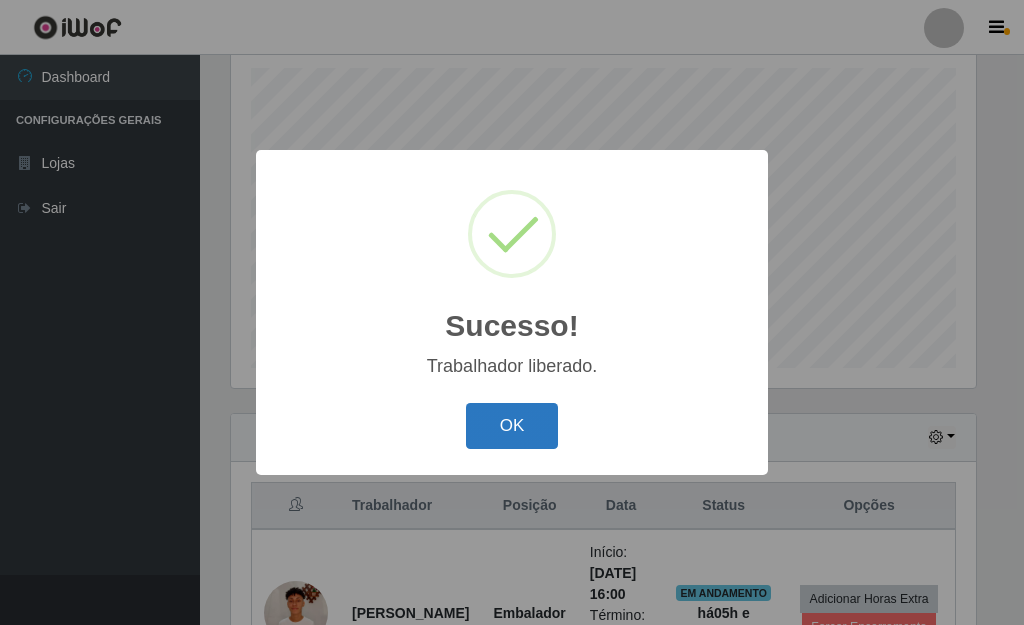 drag, startPoint x: 548, startPoint y: 414, endPoint x: 564, endPoint y: 410, distance: 16.492422 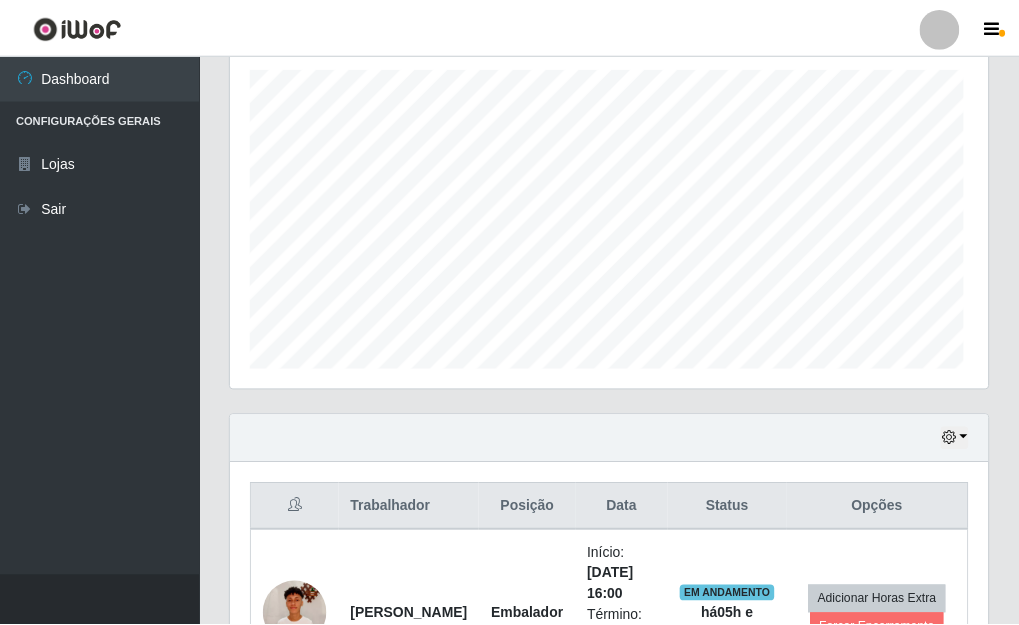 scroll, scrollTop: 999585, scrollLeft: 999243, axis: both 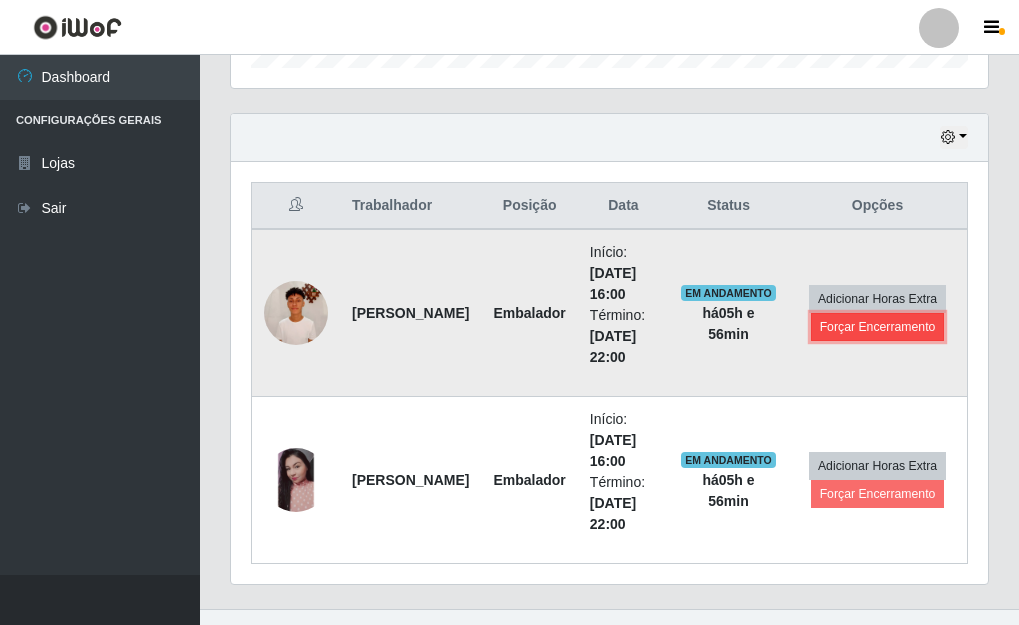 click on "Forçar Encerramento" at bounding box center (878, 327) 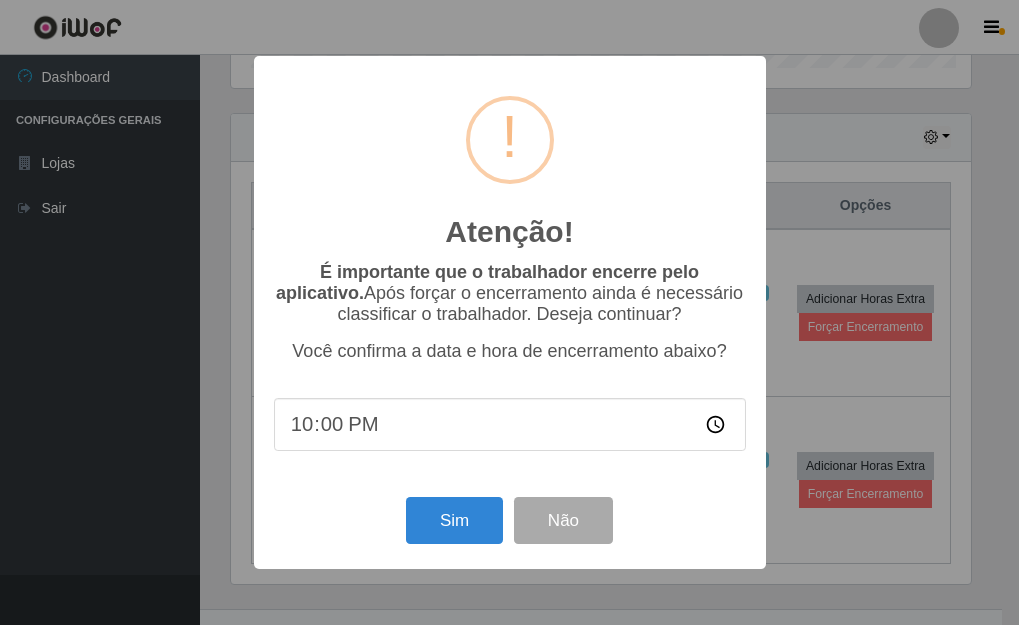 scroll, scrollTop: 999585, scrollLeft: 999255, axis: both 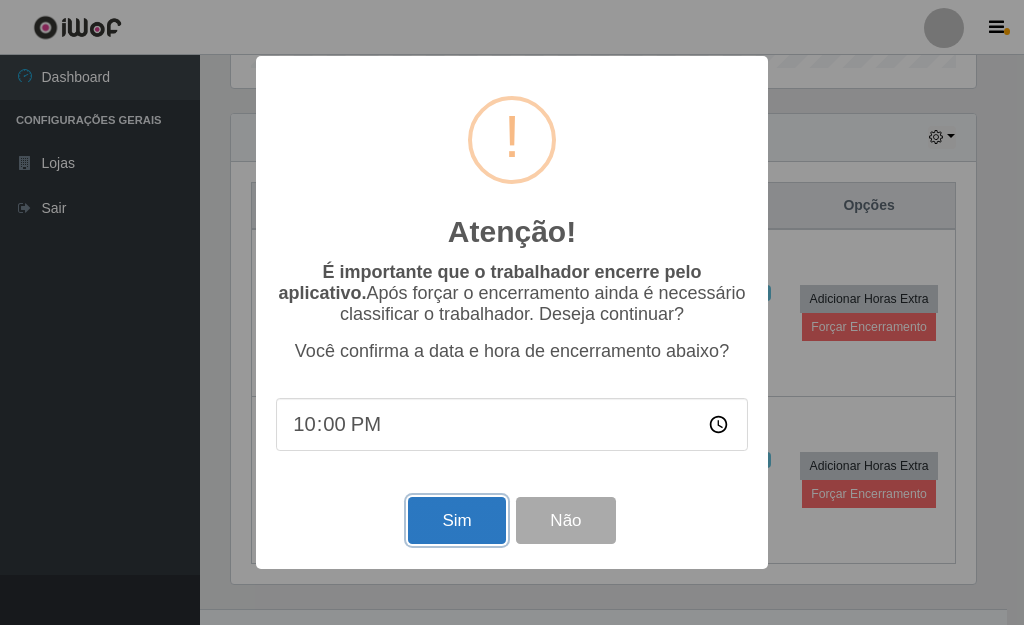 drag, startPoint x: 483, startPoint y: 524, endPoint x: 486, endPoint y: 504, distance: 20.22375 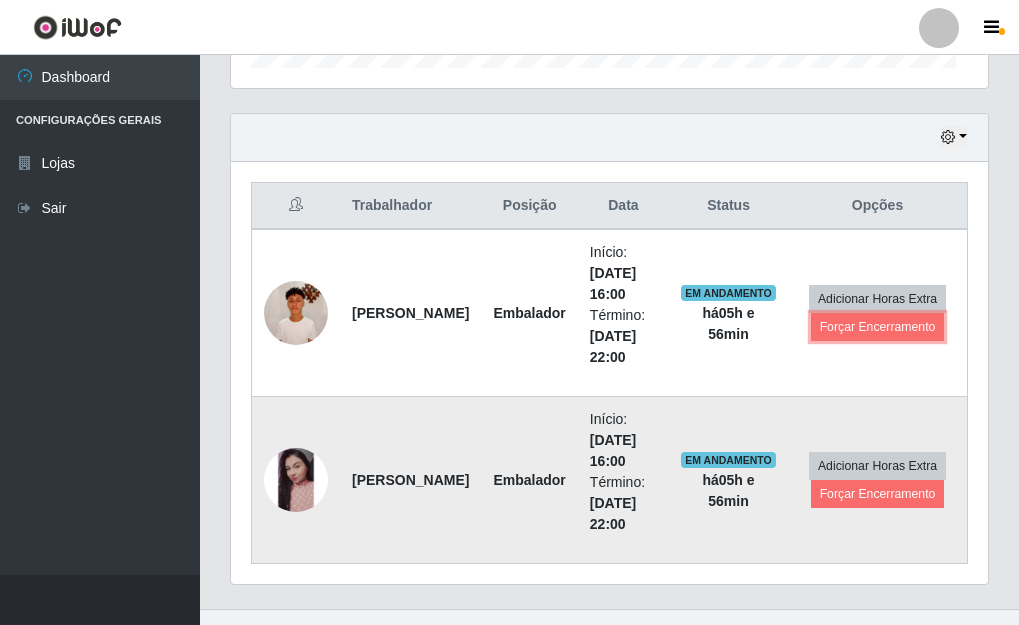 scroll, scrollTop: 999585, scrollLeft: 999243, axis: both 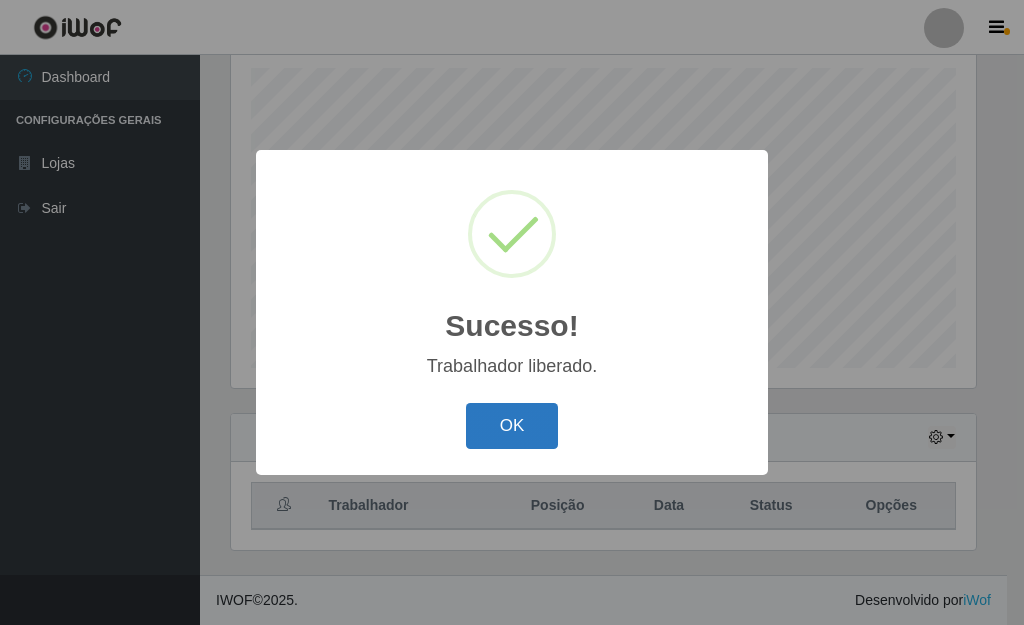 click on "OK" at bounding box center (512, 426) 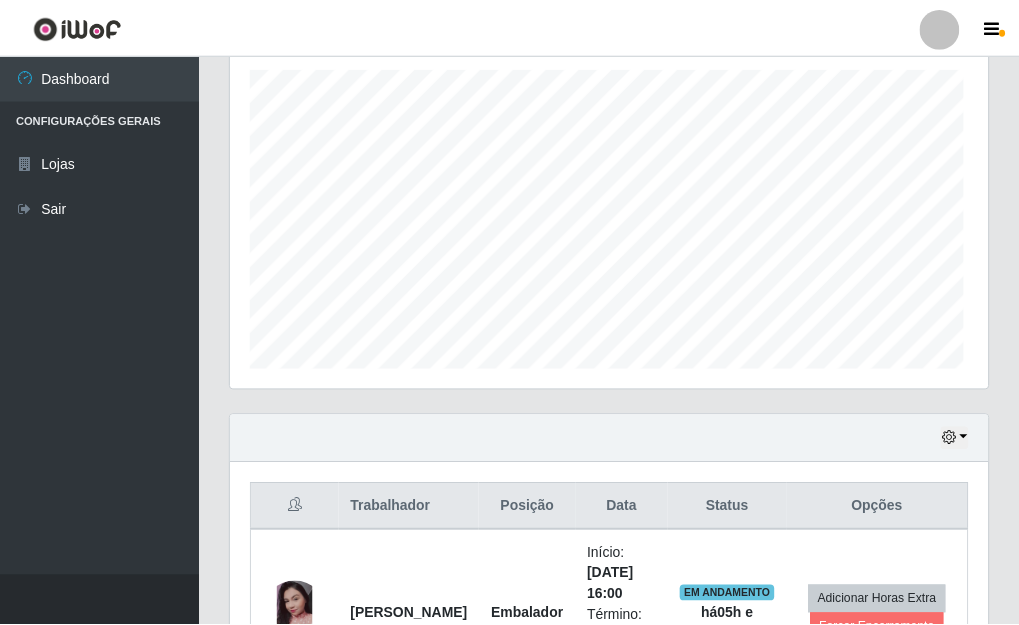 scroll, scrollTop: 348, scrollLeft: 0, axis: vertical 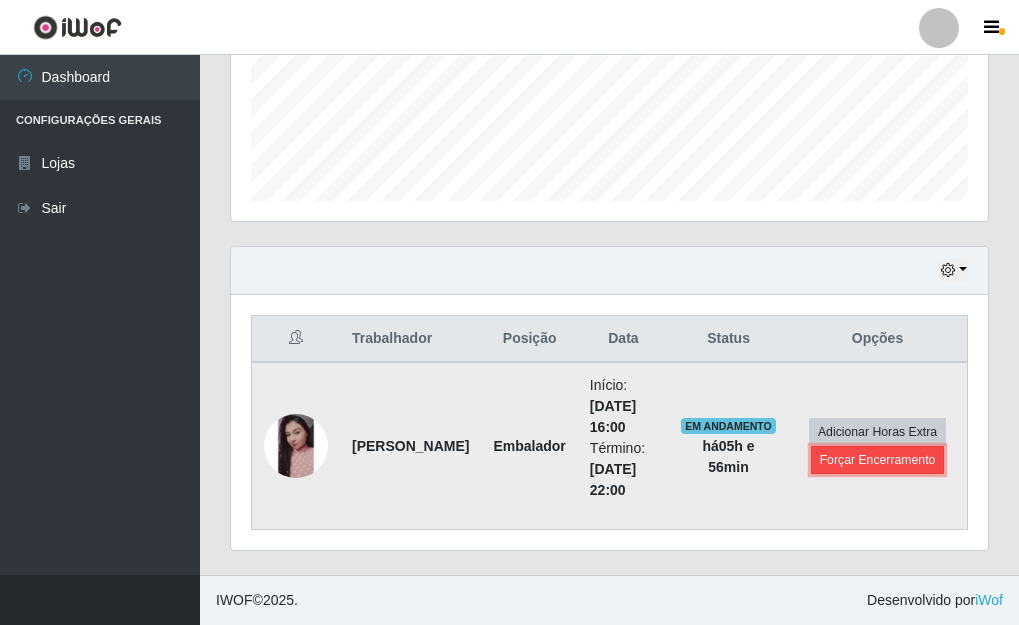 click on "Forçar Encerramento" at bounding box center [878, 460] 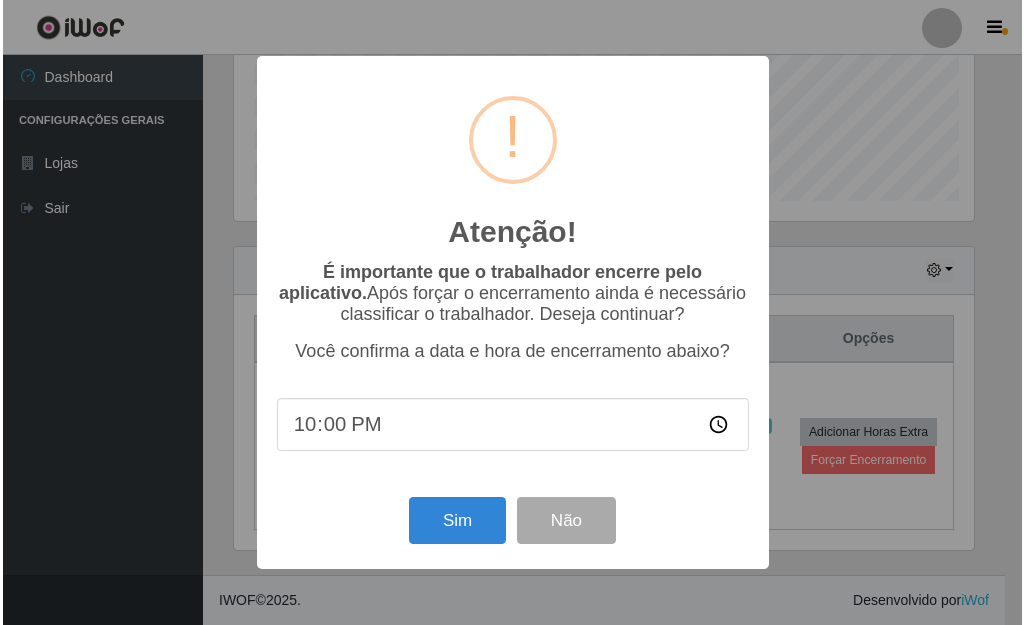 scroll, scrollTop: 999585, scrollLeft: 999255, axis: both 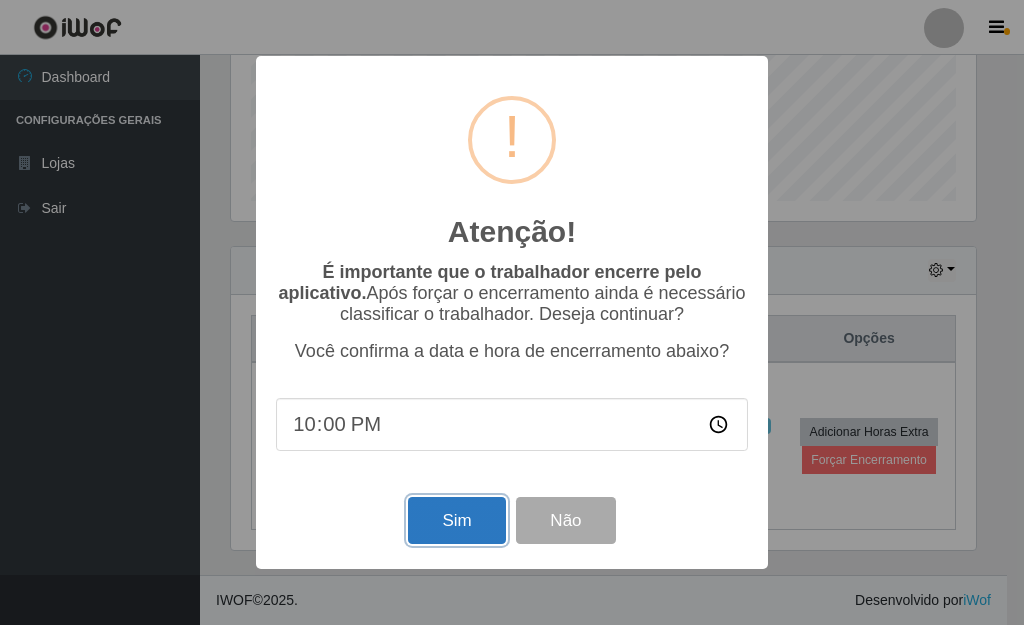 click on "Sim" at bounding box center (456, 520) 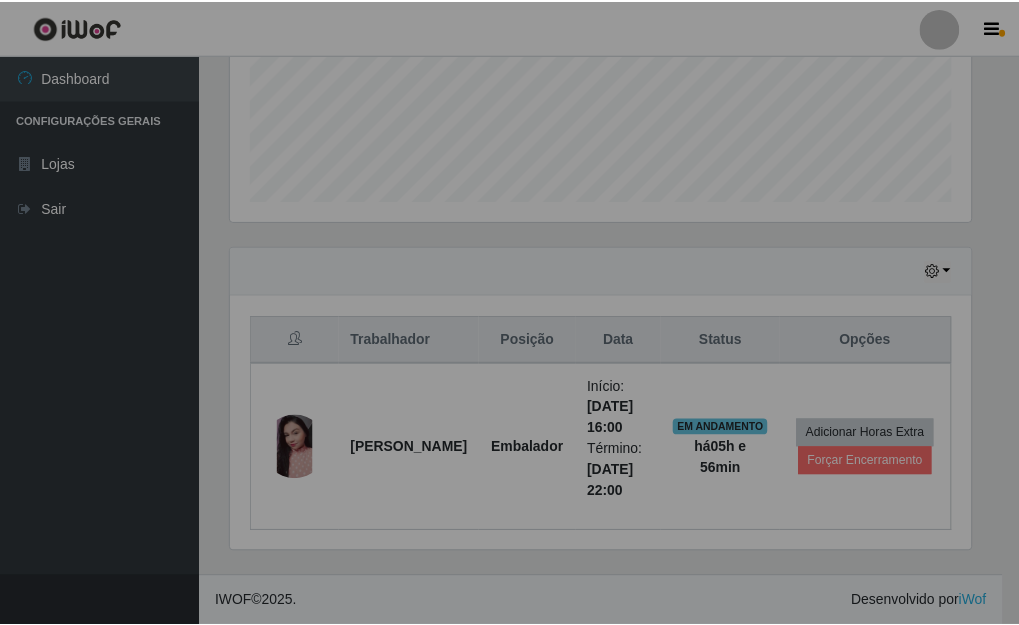 scroll, scrollTop: 999585, scrollLeft: 999243, axis: both 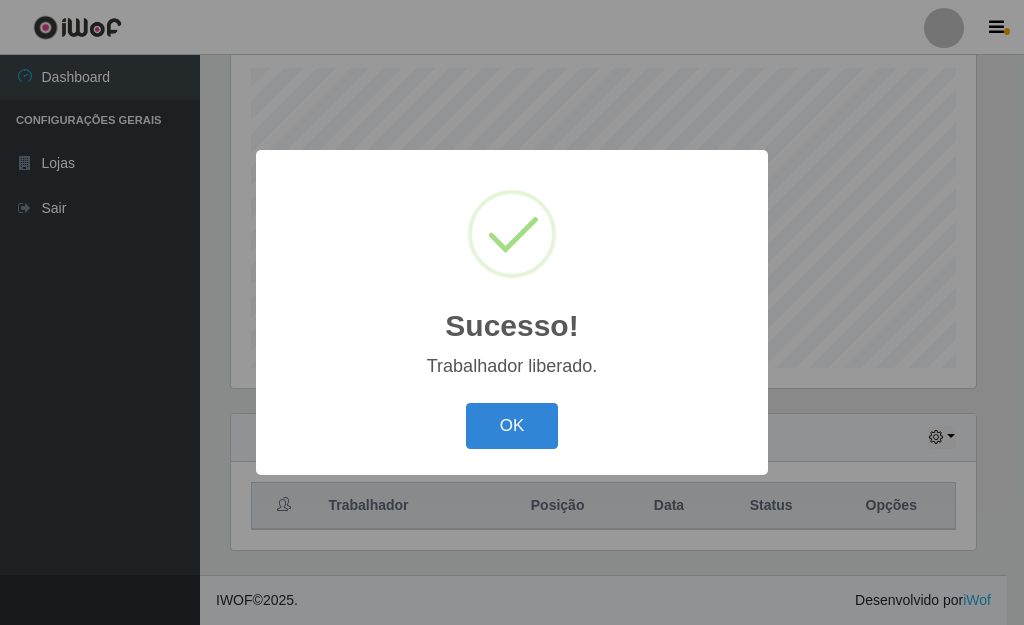 drag, startPoint x: 530, startPoint y: 424, endPoint x: 549, endPoint y: 439, distance: 24.207438 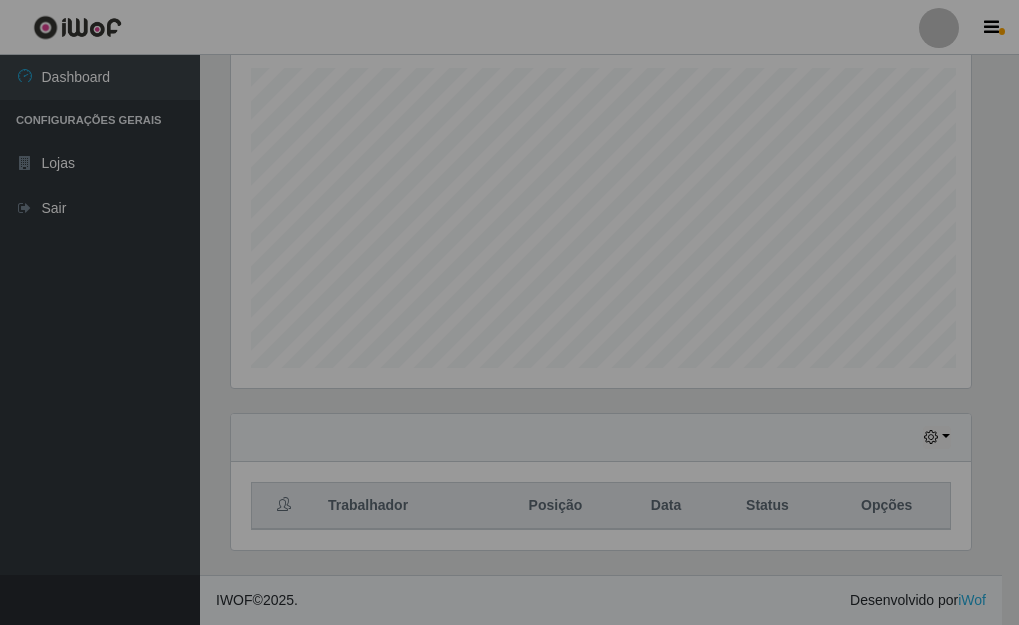 scroll, scrollTop: 999585, scrollLeft: 999243, axis: both 